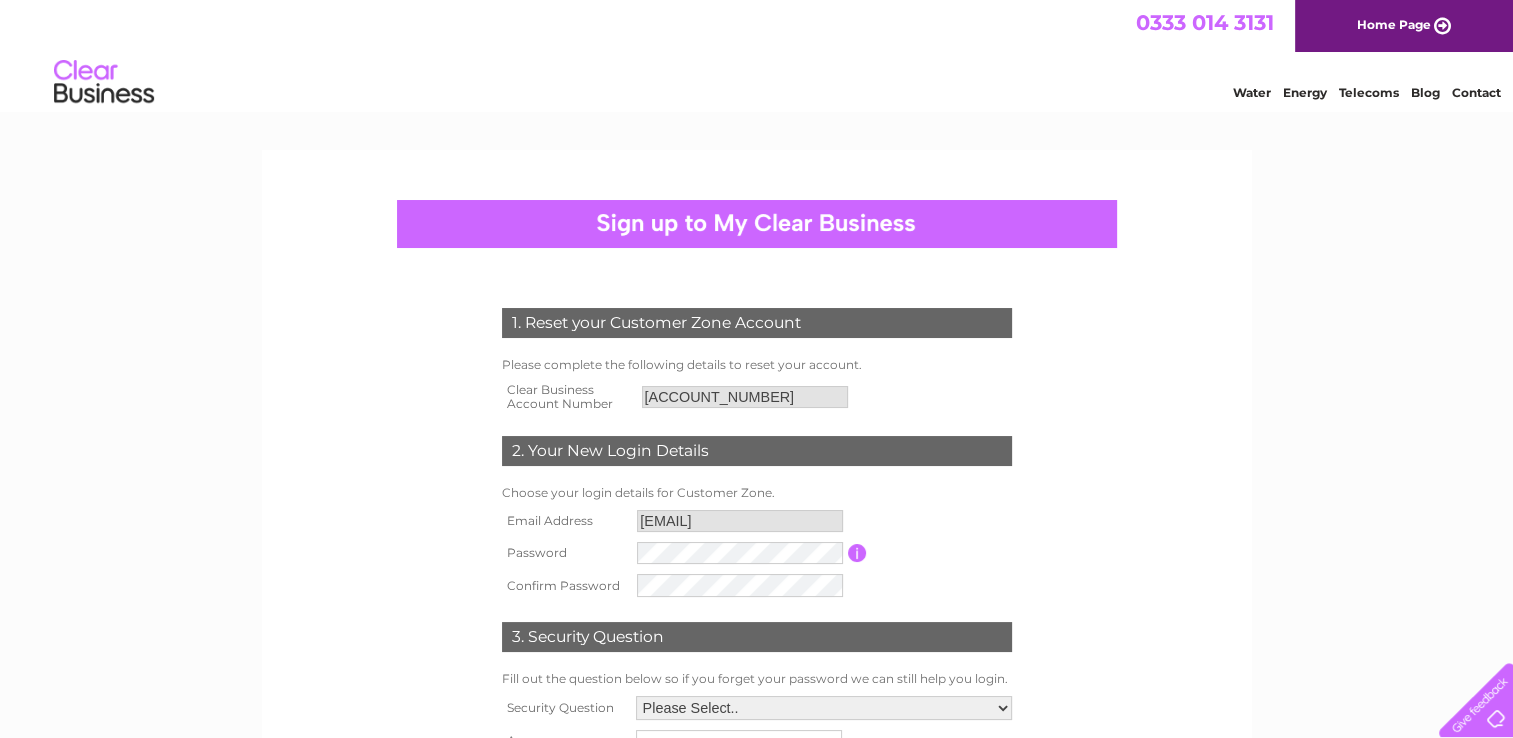 scroll, scrollTop: 0, scrollLeft: 0, axis: both 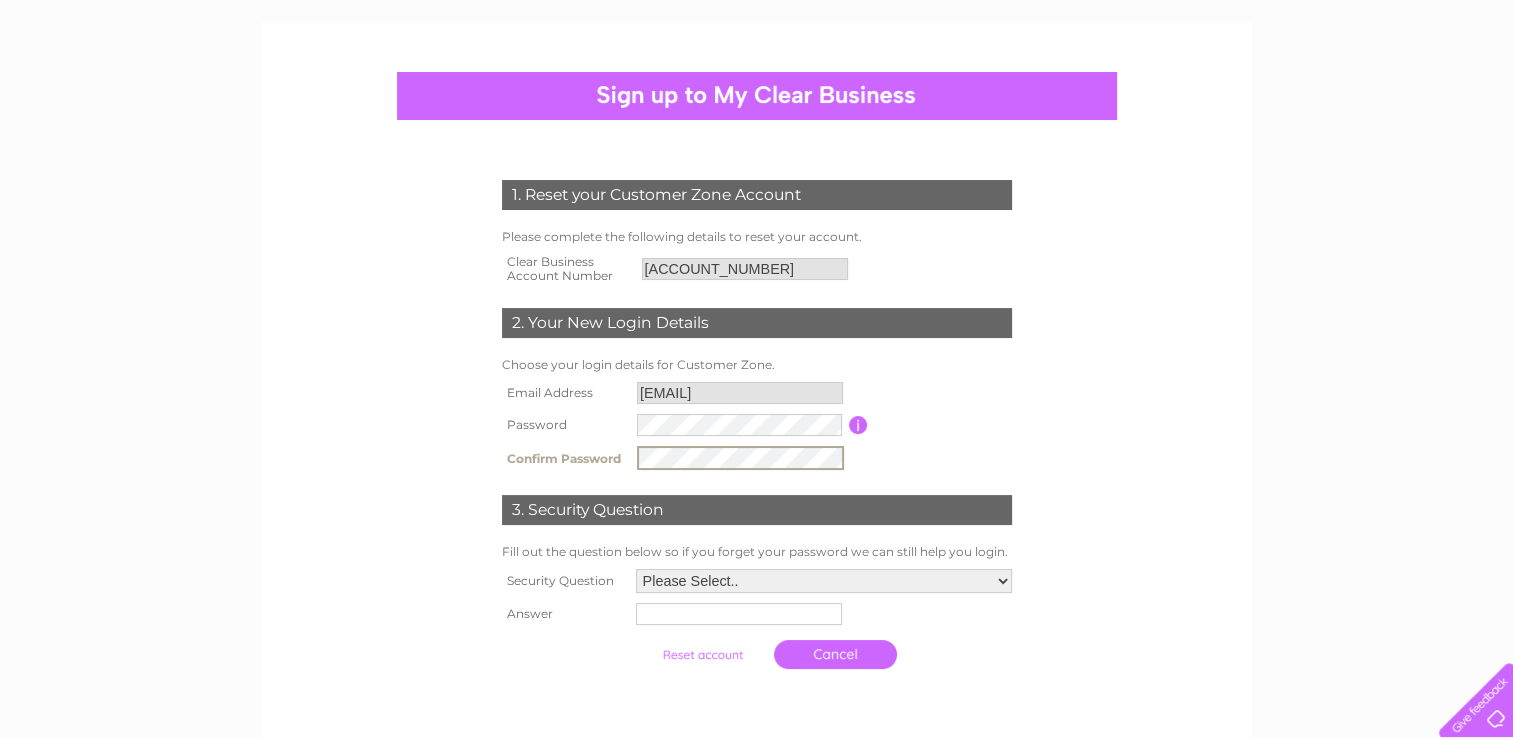 click on "1. Reset your Customer Zone Account
Please complete the following details to reset your account.
Clear Business Account Number
30319433
2. Your New Login Details
Choose your login details for Customer Zone." at bounding box center (757, 429) 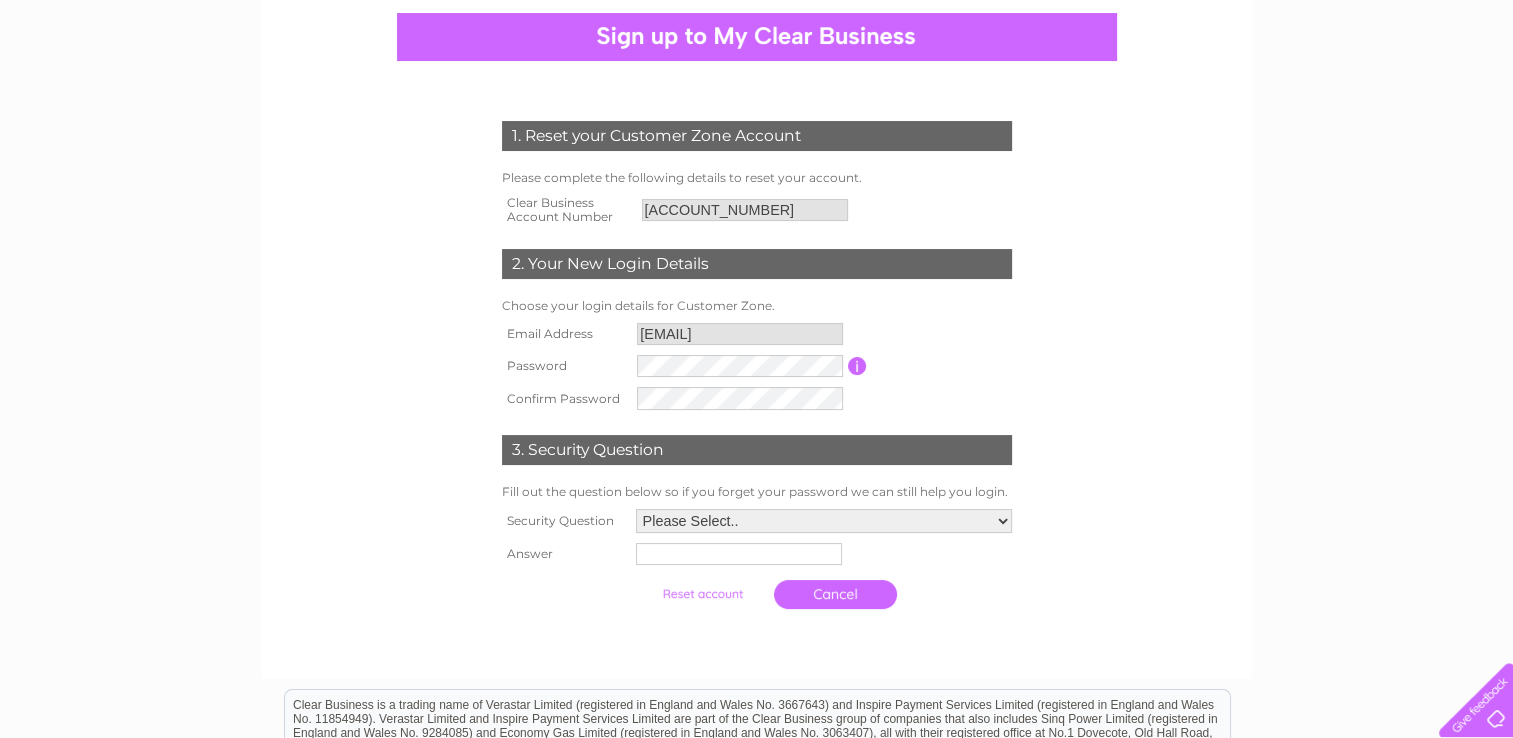 scroll, scrollTop: 188, scrollLeft: 0, axis: vertical 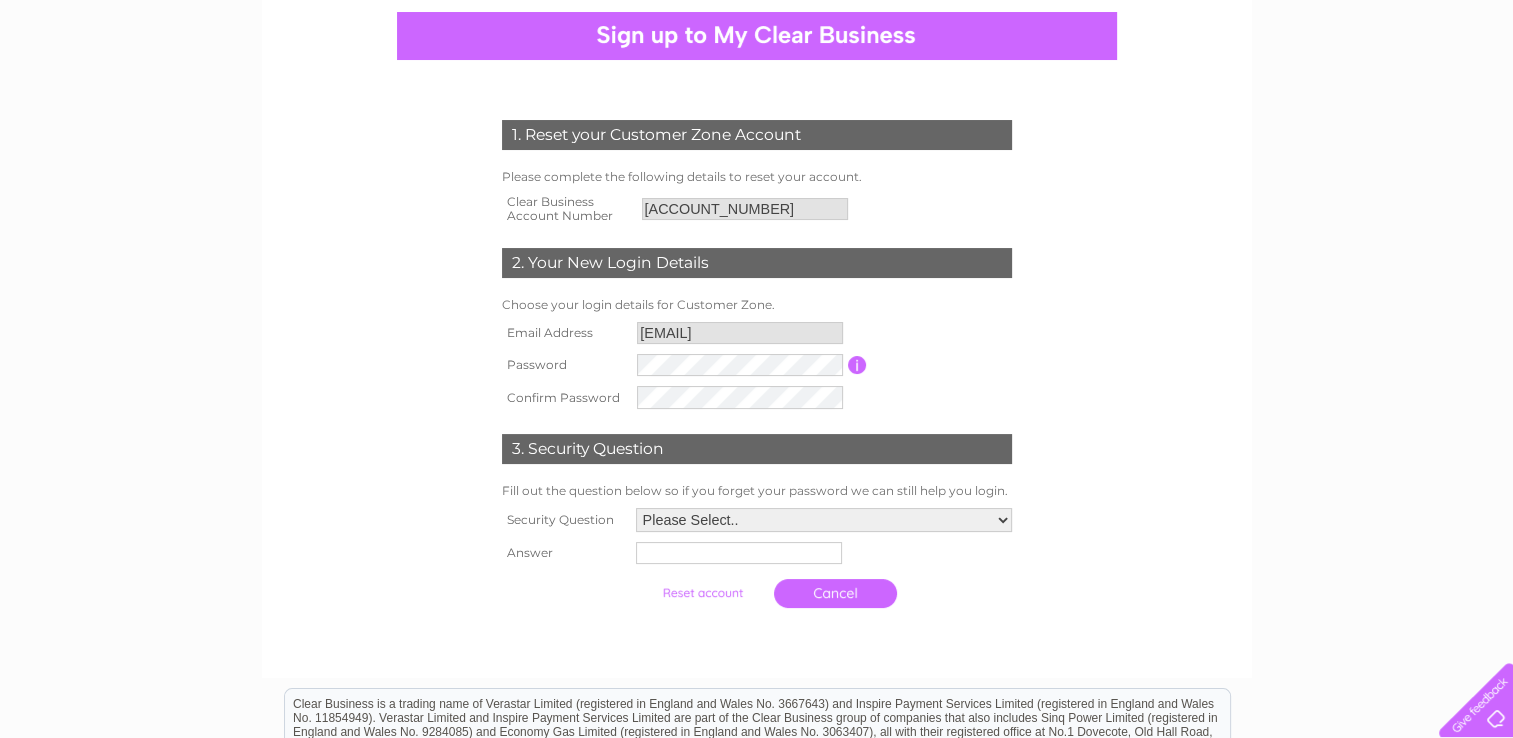 click on "Please Select..
In what town or city was your first job?
In what town or city did you meet your spouse/partner?
In what town or city did your mother and father meet?
What street did you live on as a child?
What was the name of your first pet?
Who was your childhood hero?" at bounding box center [824, 520] 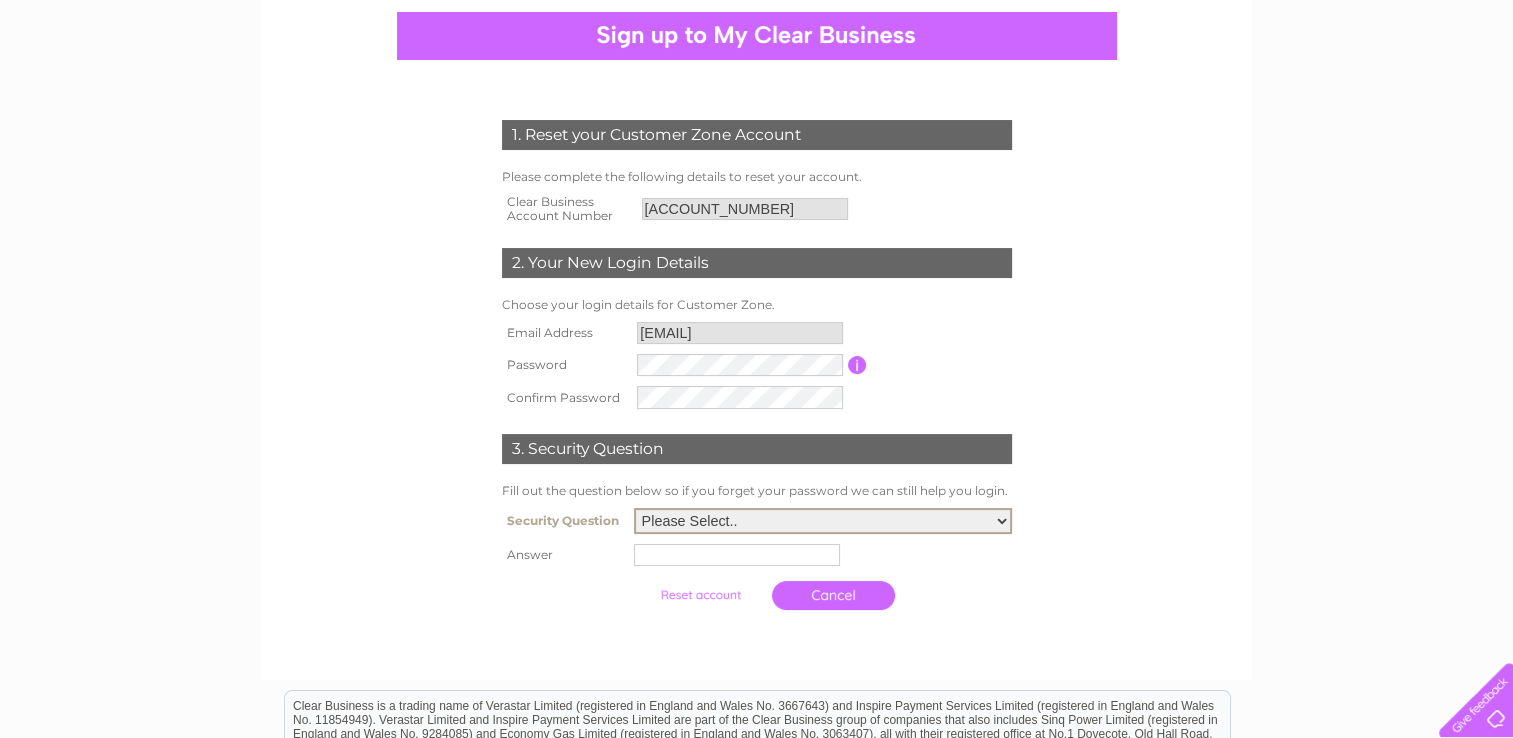 select on "1" 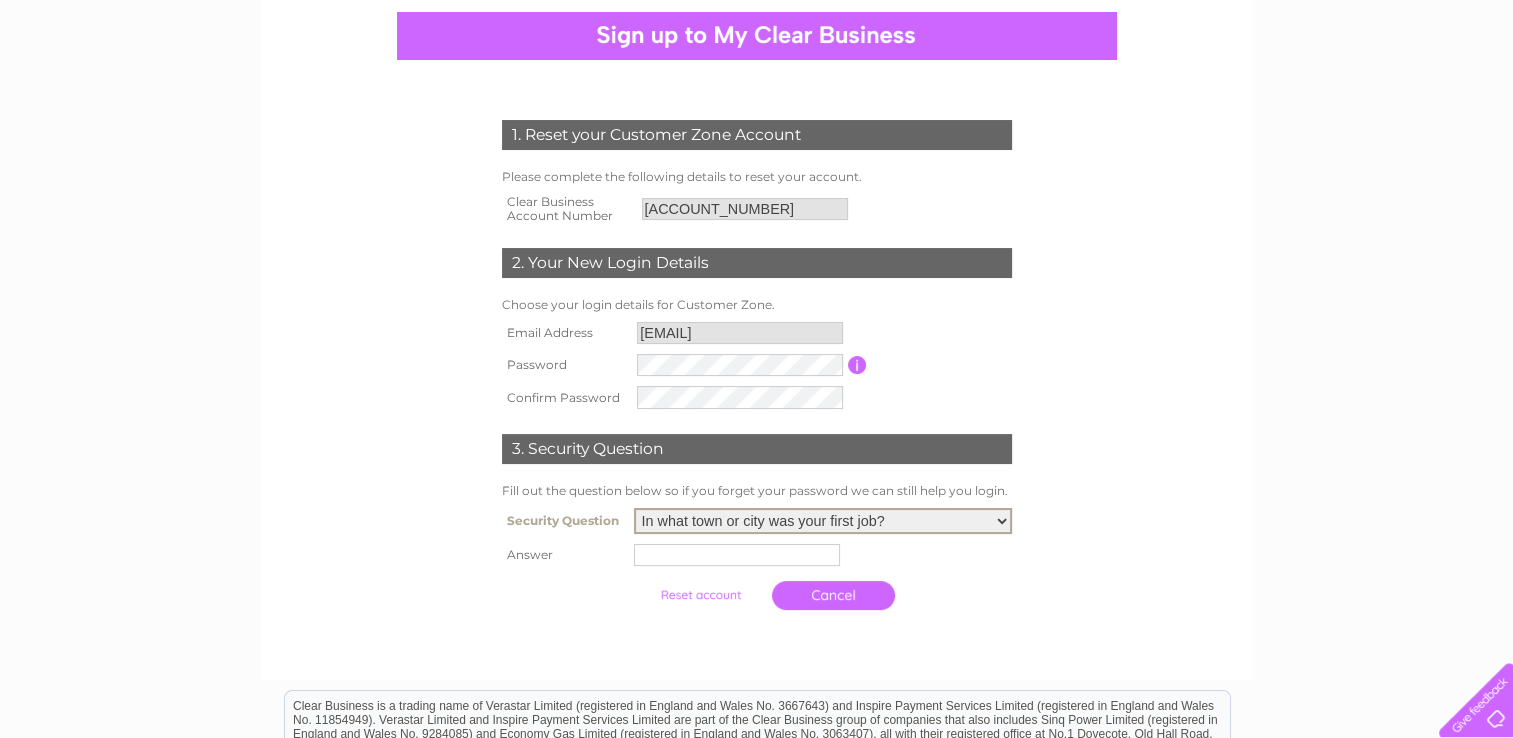 click at bounding box center (737, 555) 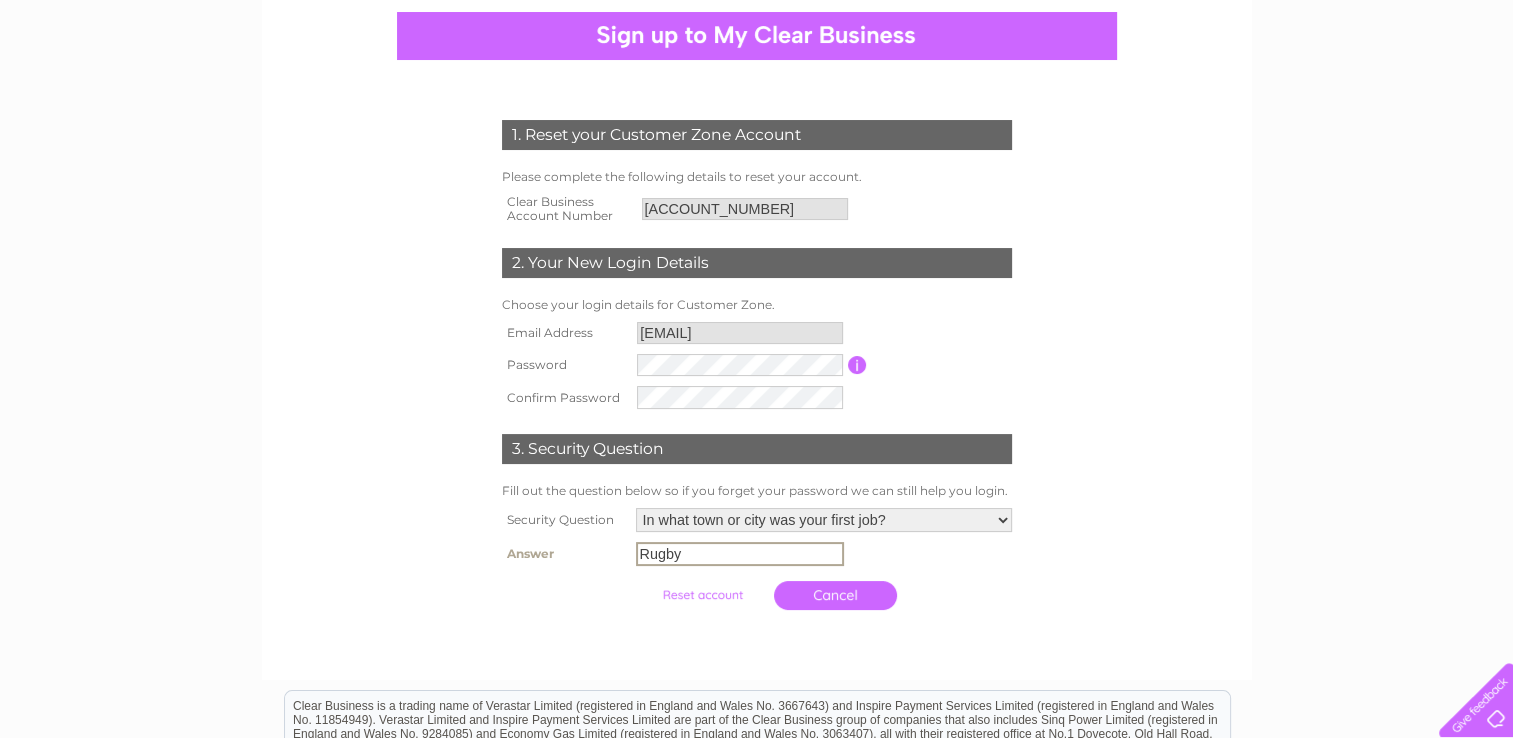 type on "Rugby" 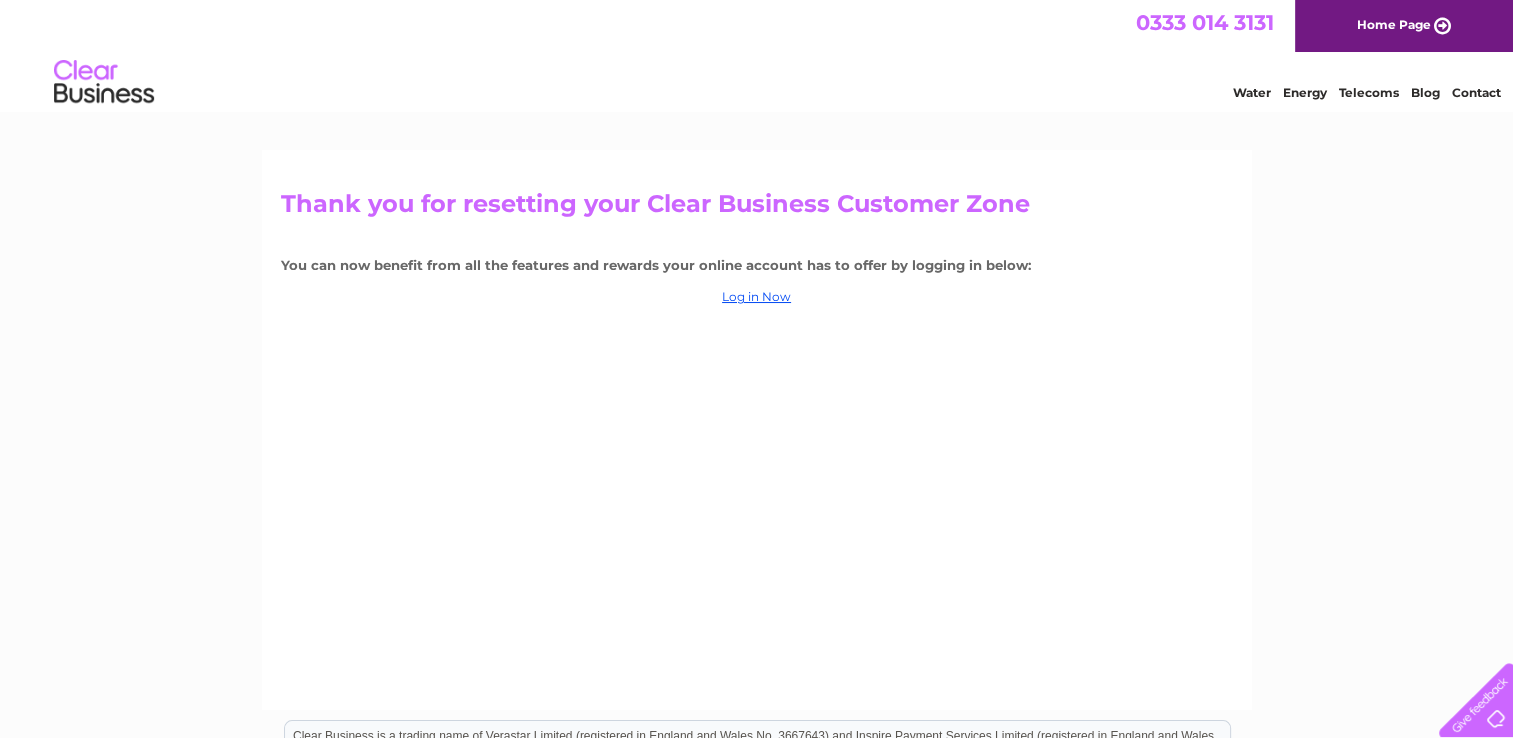 scroll, scrollTop: 0, scrollLeft: 0, axis: both 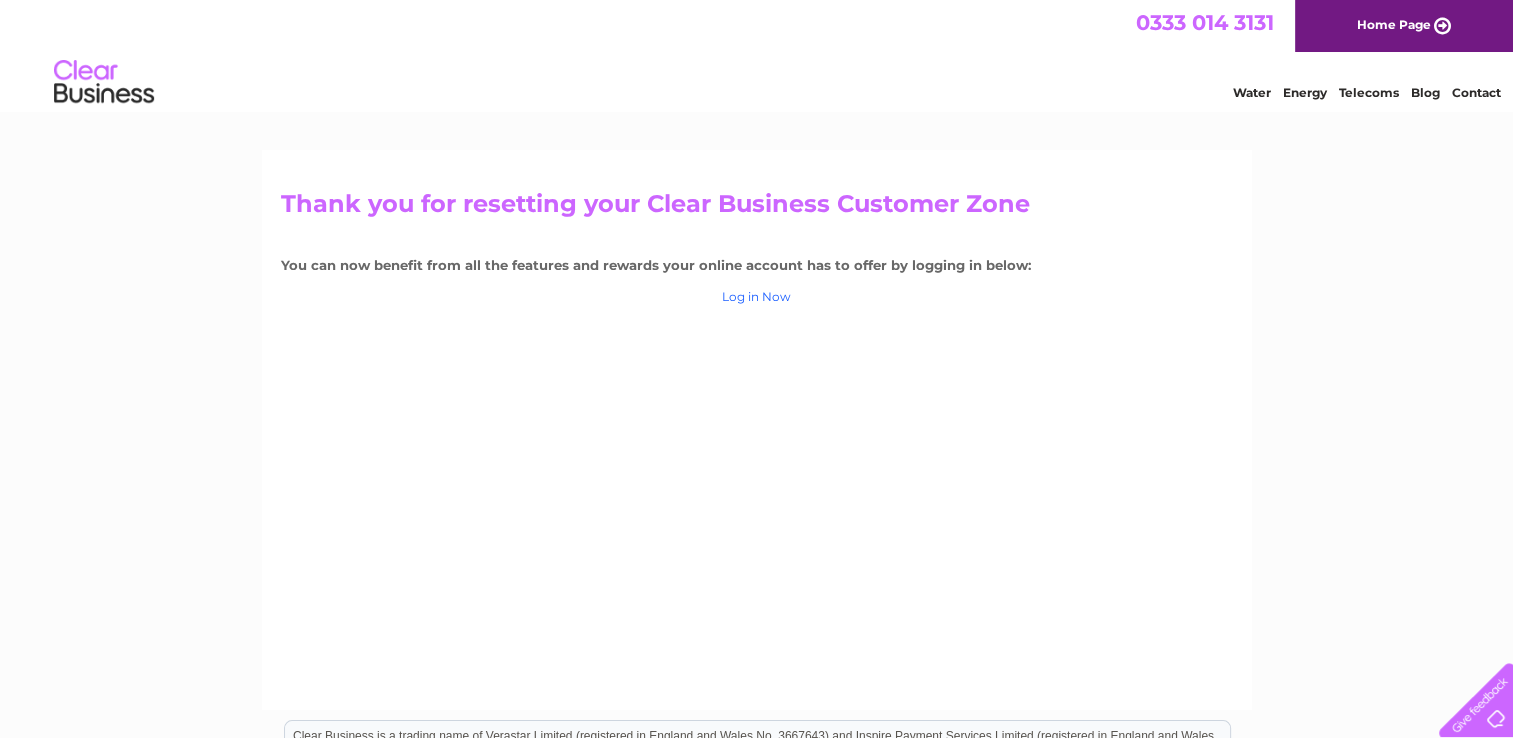 click on "Log in Now" at bounding box center (756, 296) 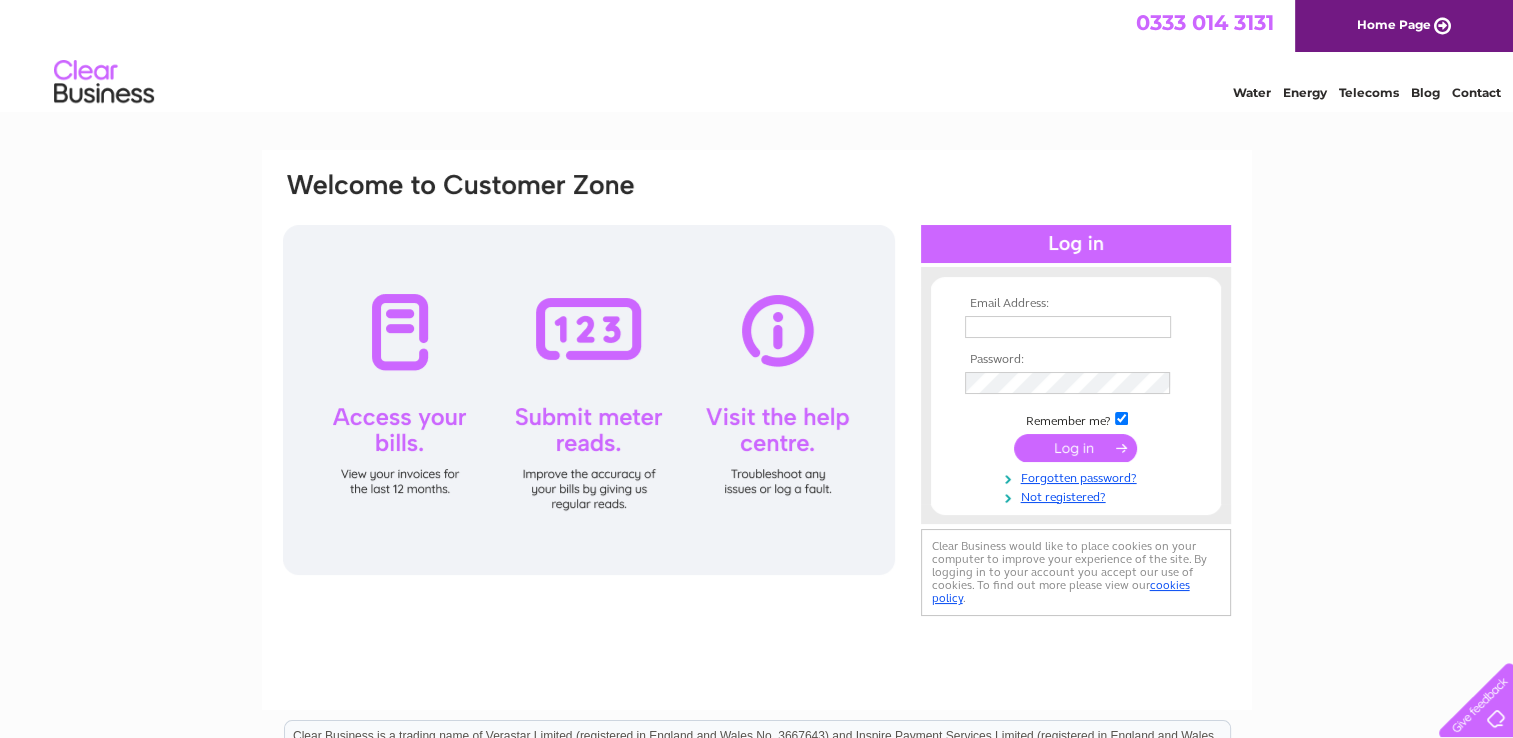 scroll, scrollTop: 0, scrollLeft: 0, axis: both 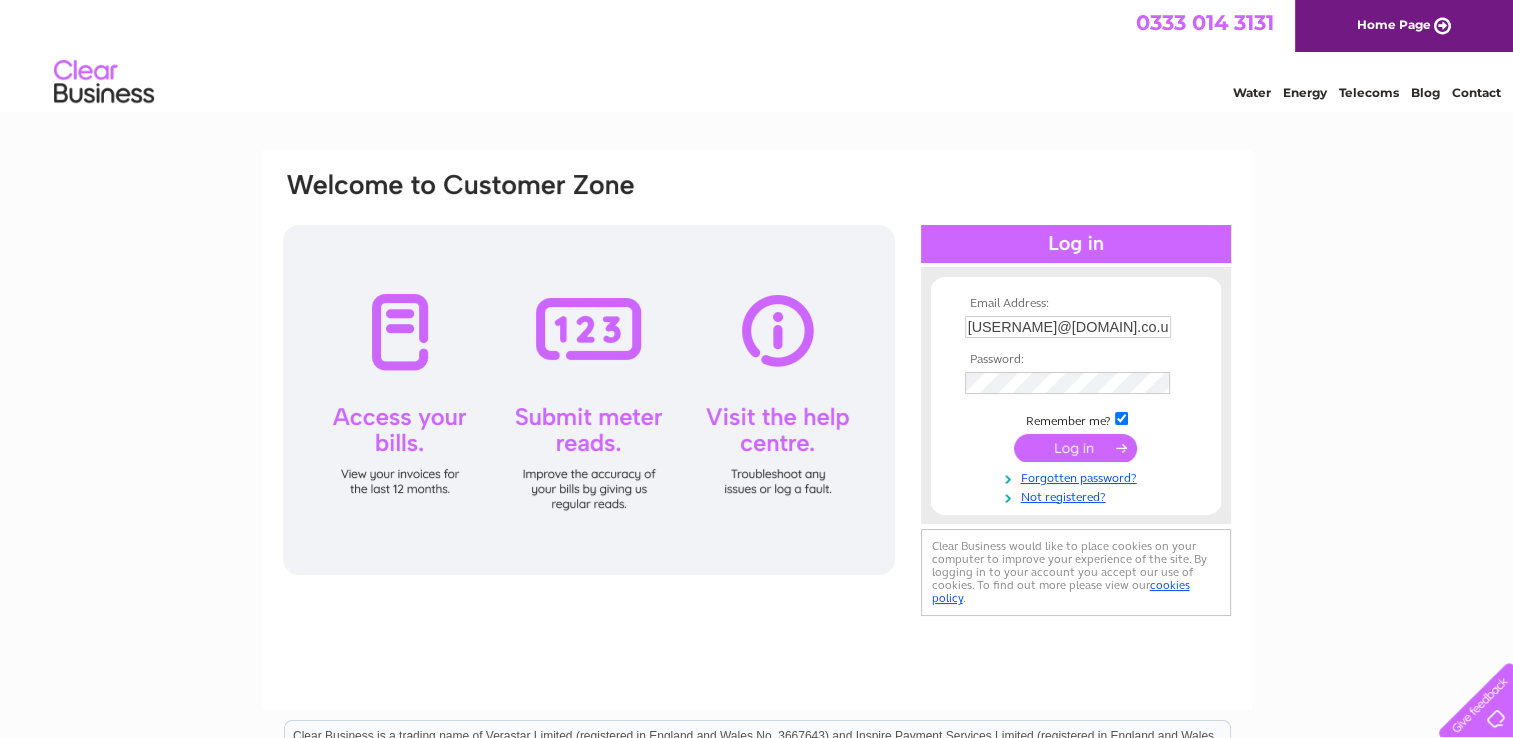 click at bounding box center (1075, 448) 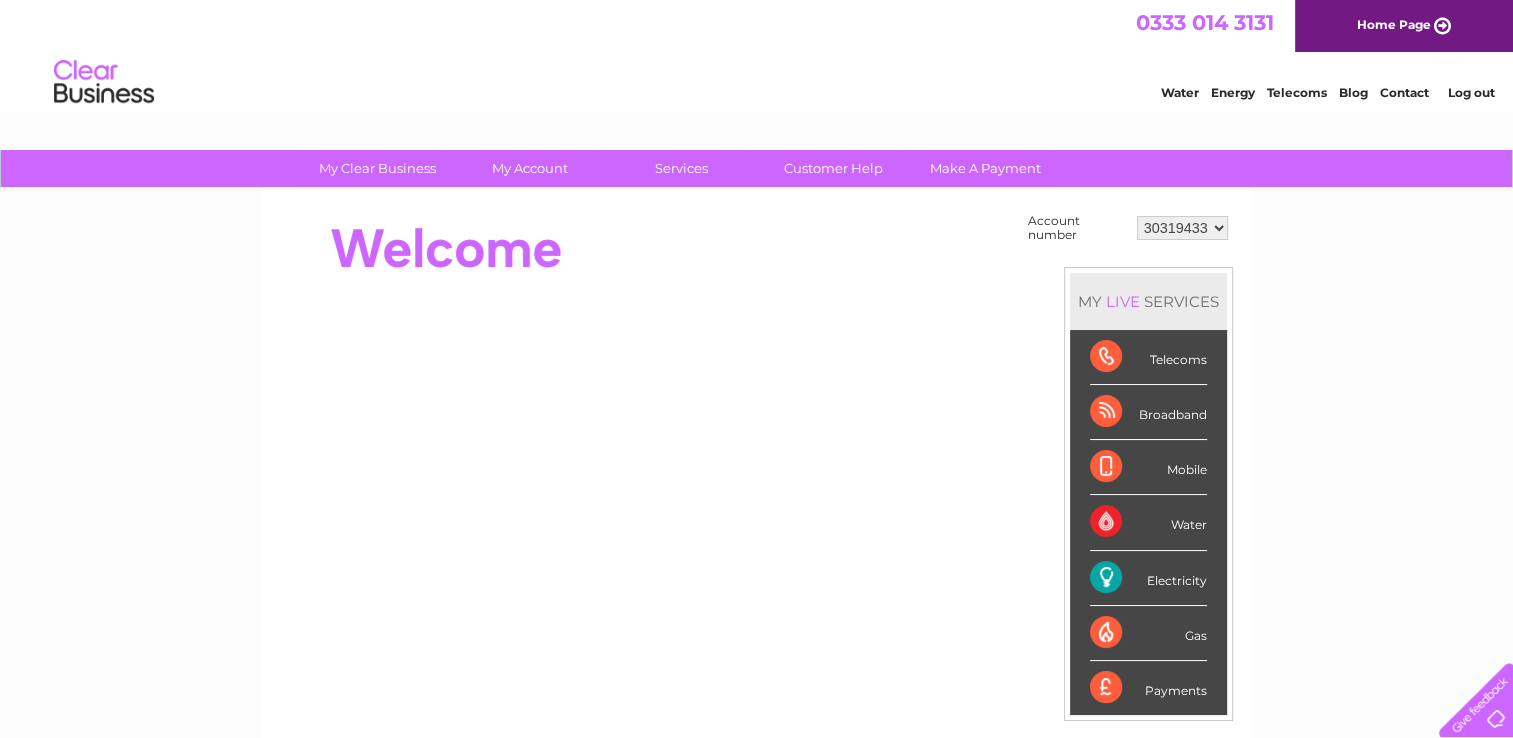 scroll, scrollTop: 0, scrollLeft: 0, axis: both 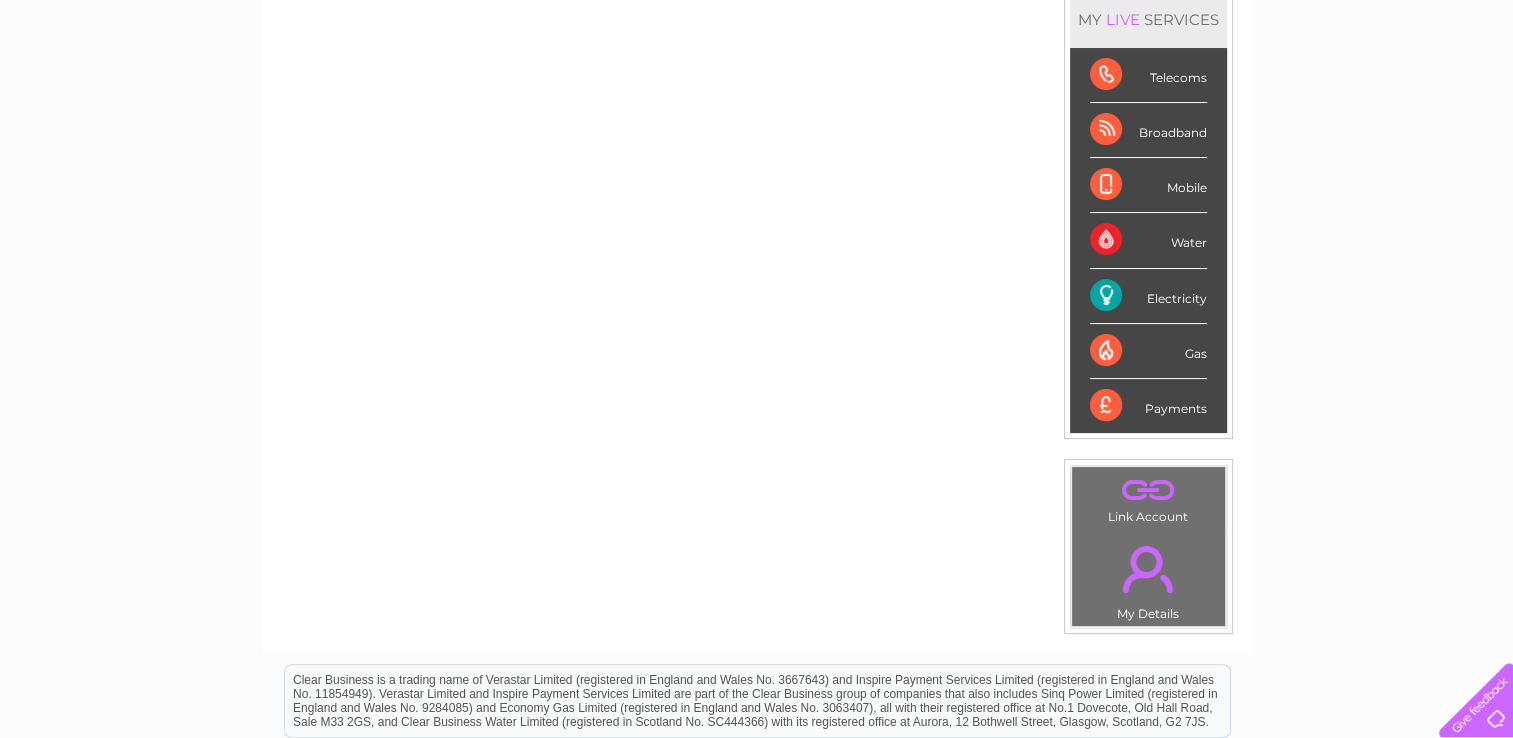 click on "Electricity" at bounding box center [1148, 296] 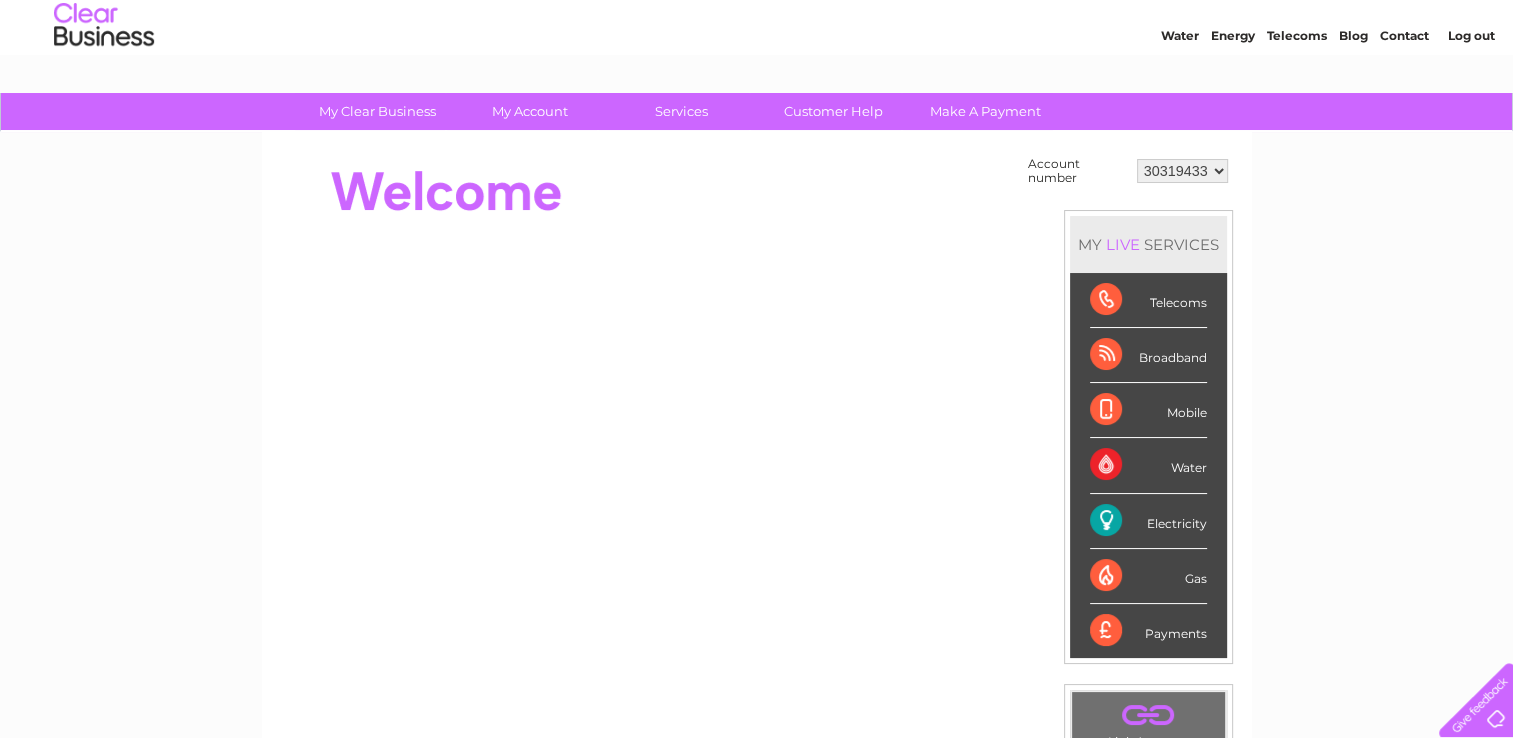 scroll, scrollTop: 31, scrollLeft: 0, axis: vertical 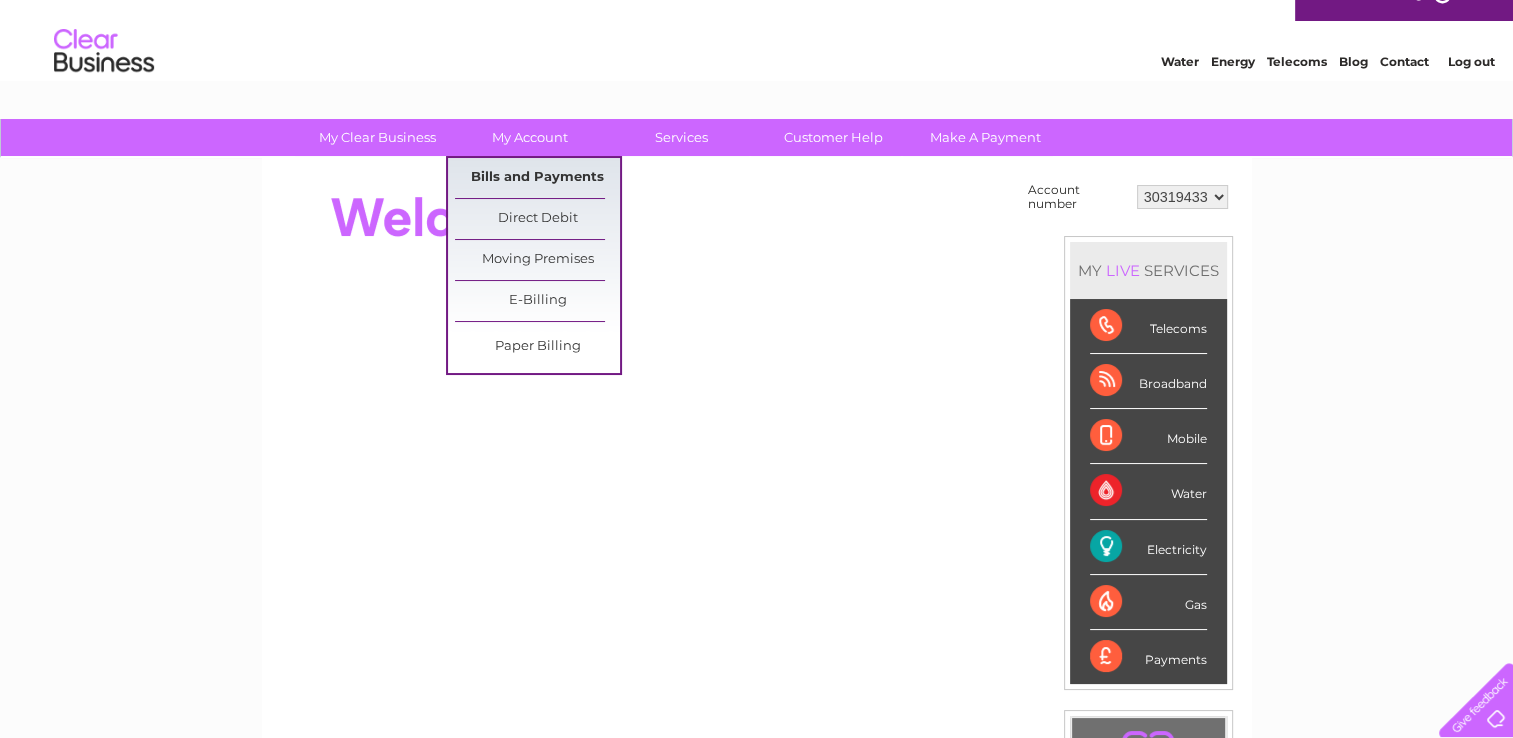 click on "Bills and Payments" at bounding box center (537, 178) 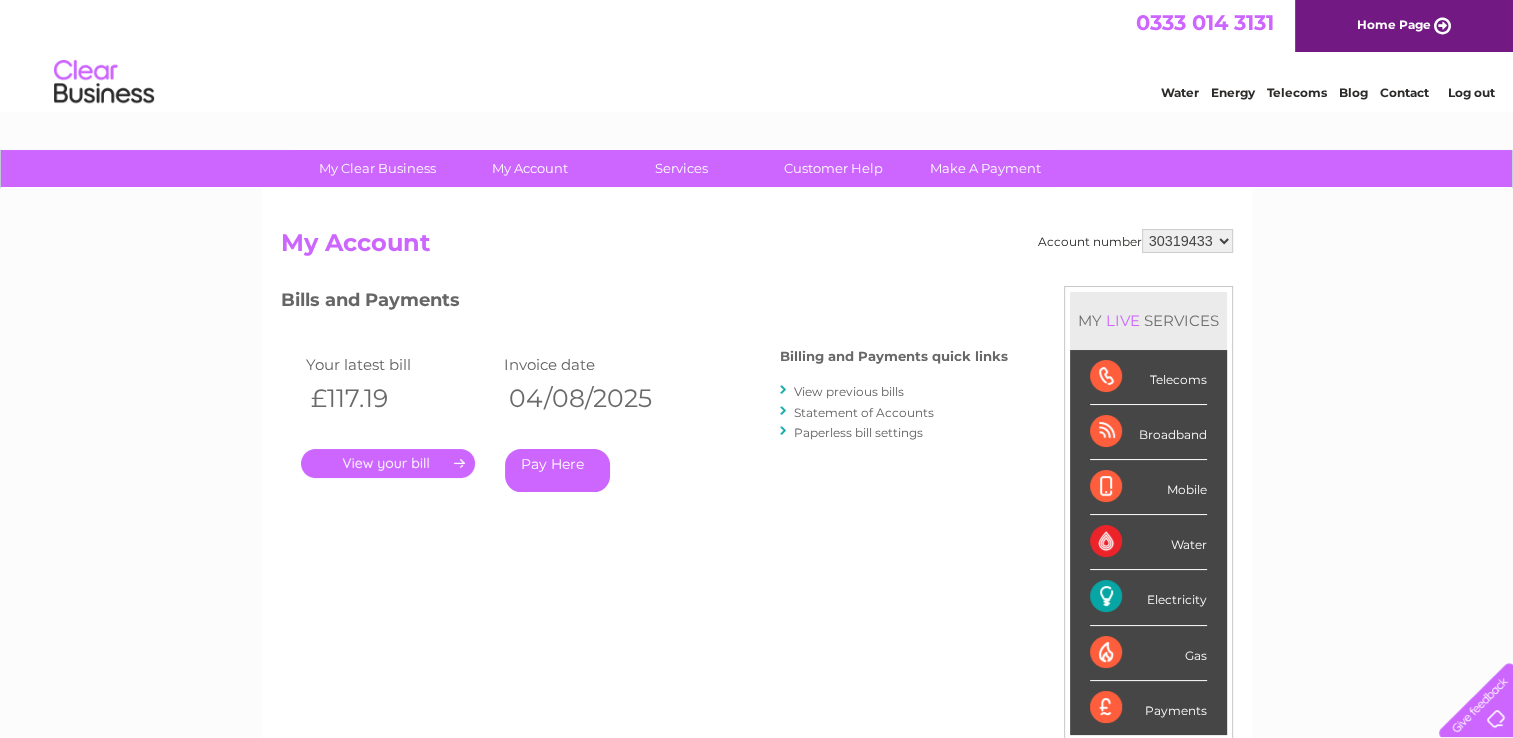 scroll, scrollTop: 0, scrollLeft: 0, axis: both 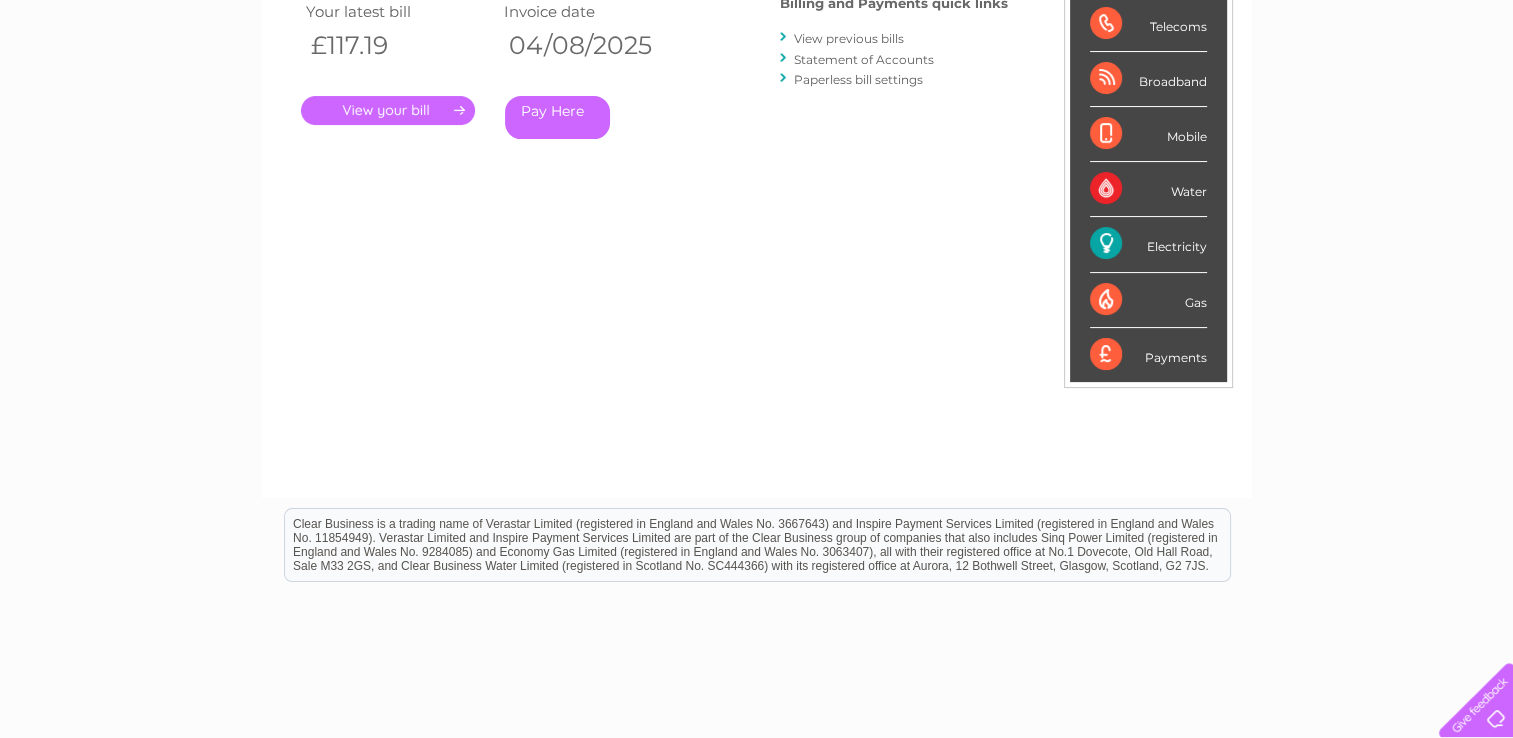 click on "View previous bills" at bounding box center (849, 38) 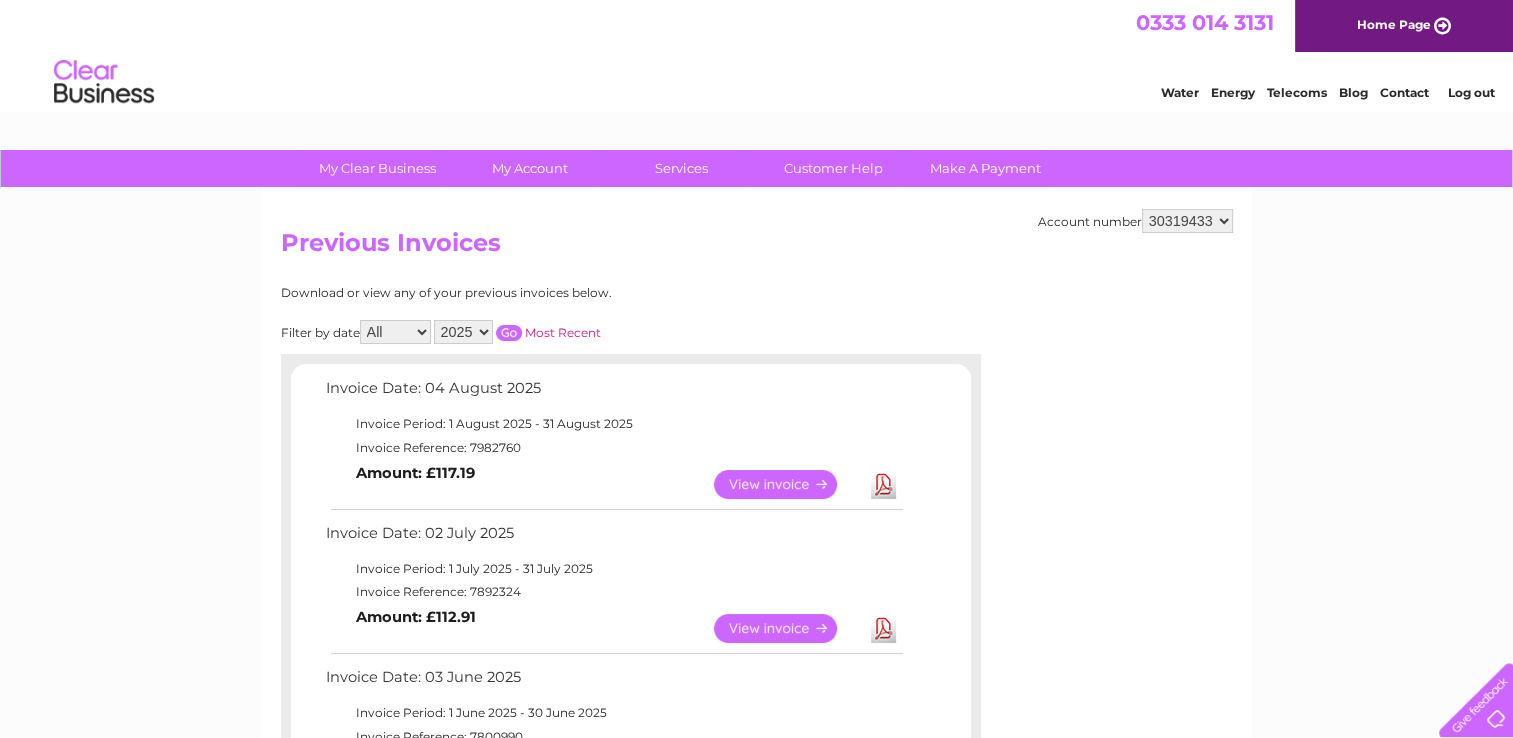 scroll, scrollTop: 0, scrollLeft: 0, axis: both 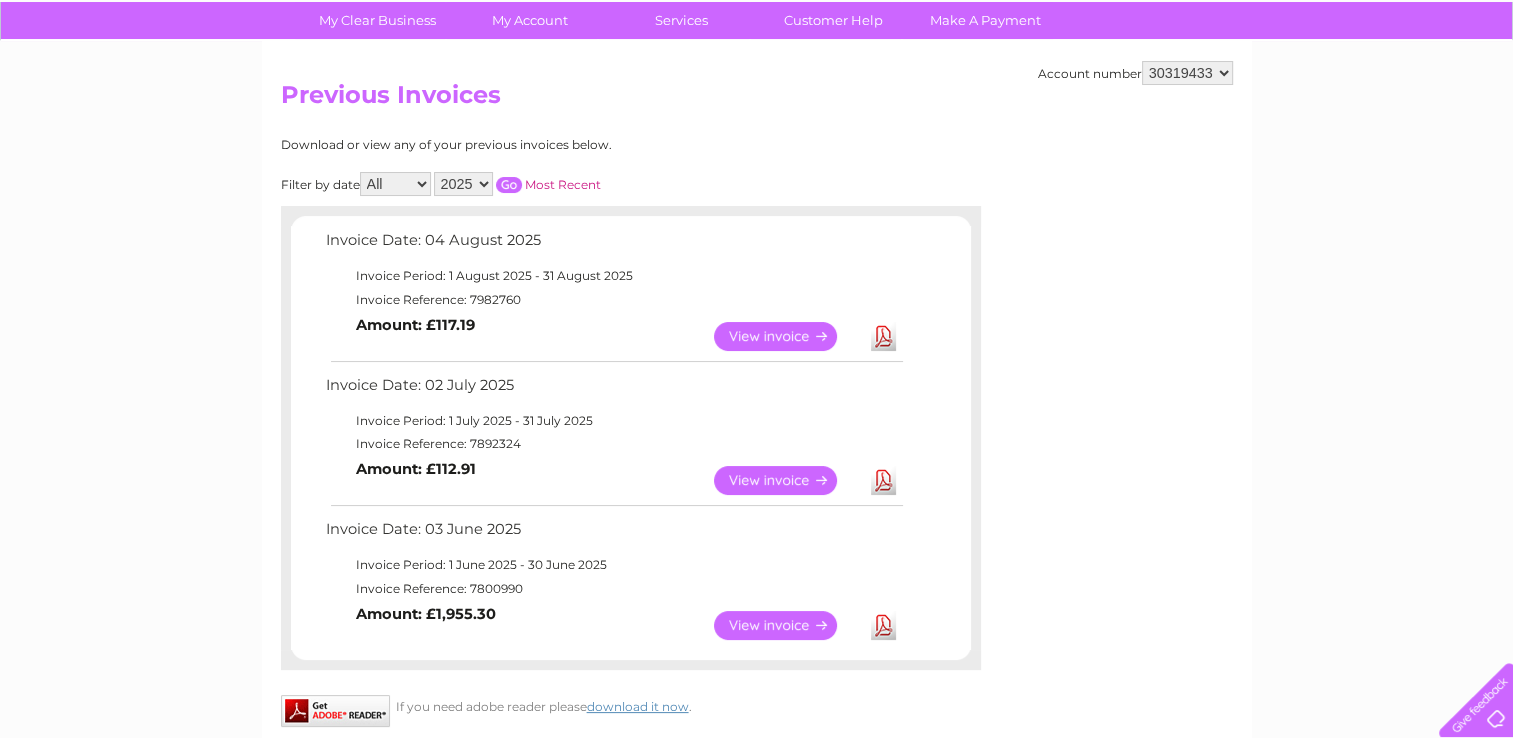 click on "View" at bounding box center [787, 480] 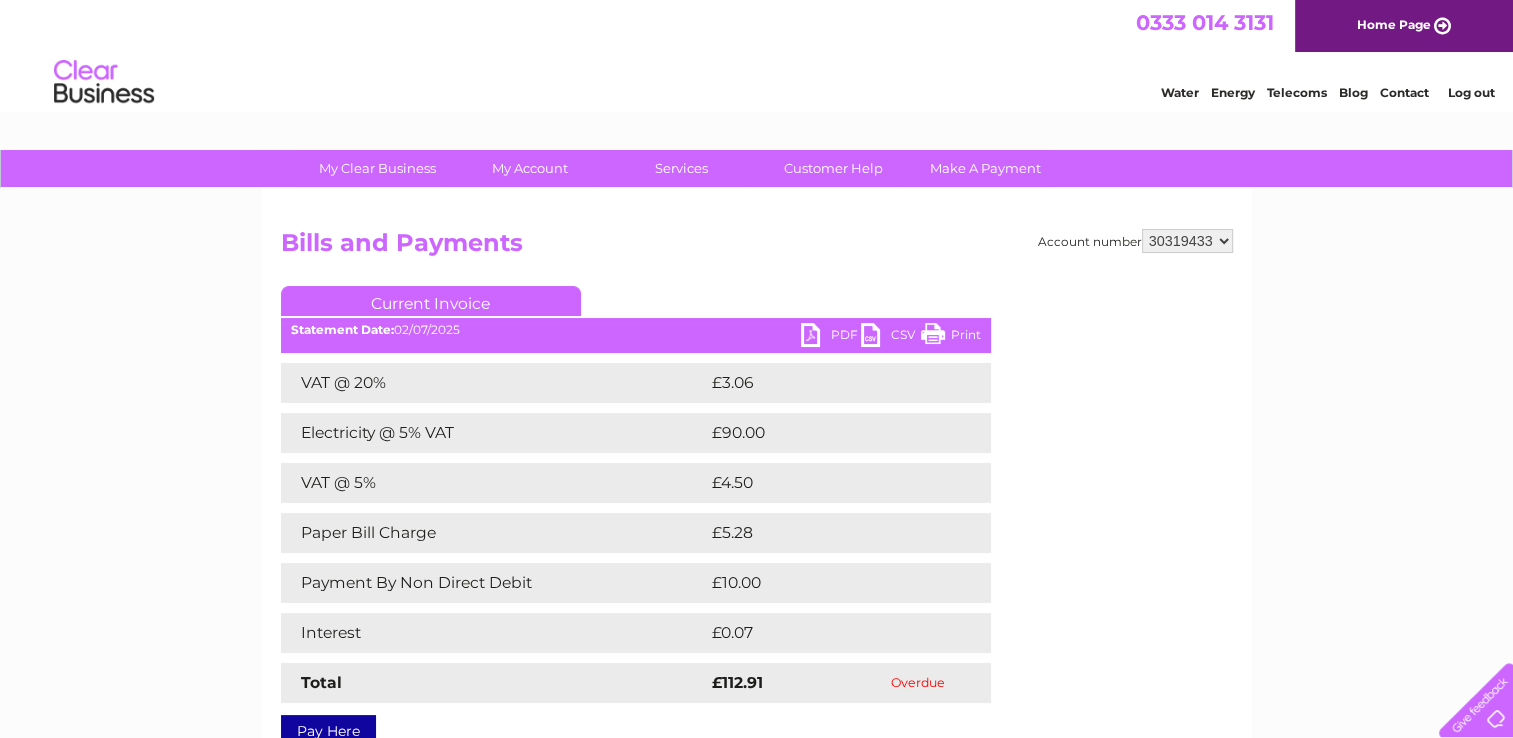 scroll, scrollTop: 0, scrollLeft: 0, axis: both 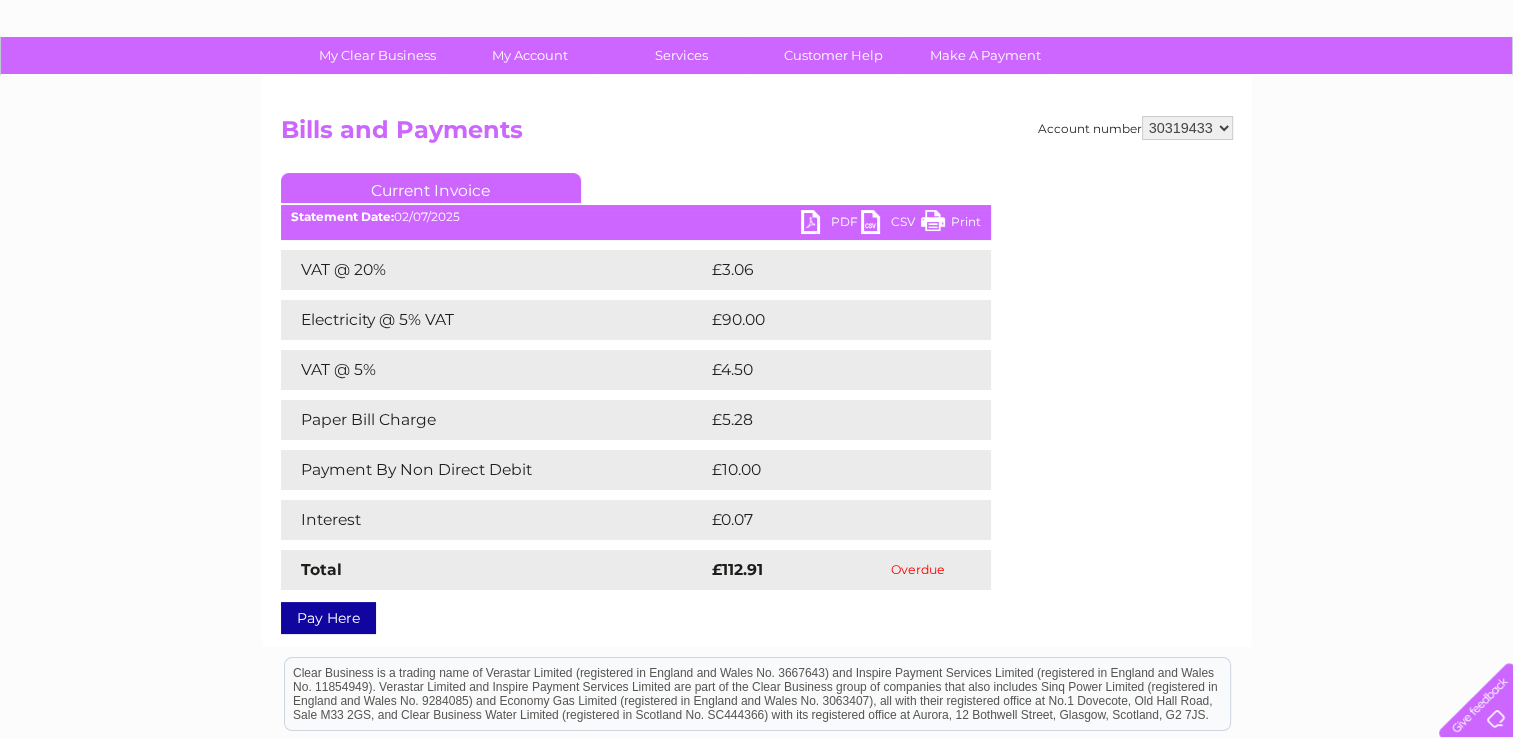 click on "PDF" at bounding box center [831, 224] 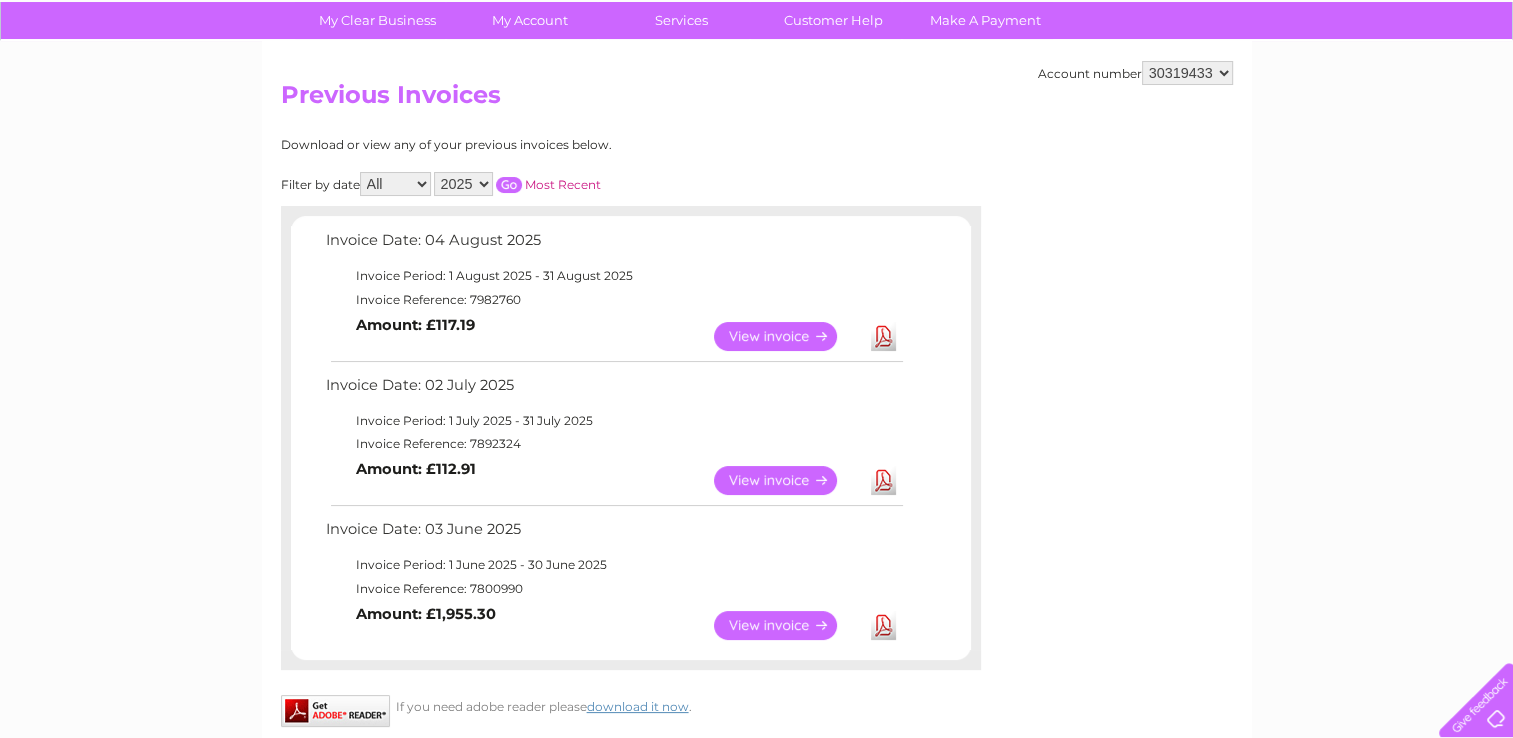 scroll, scrollTop: 0, scrollLeft: 0, axis: both 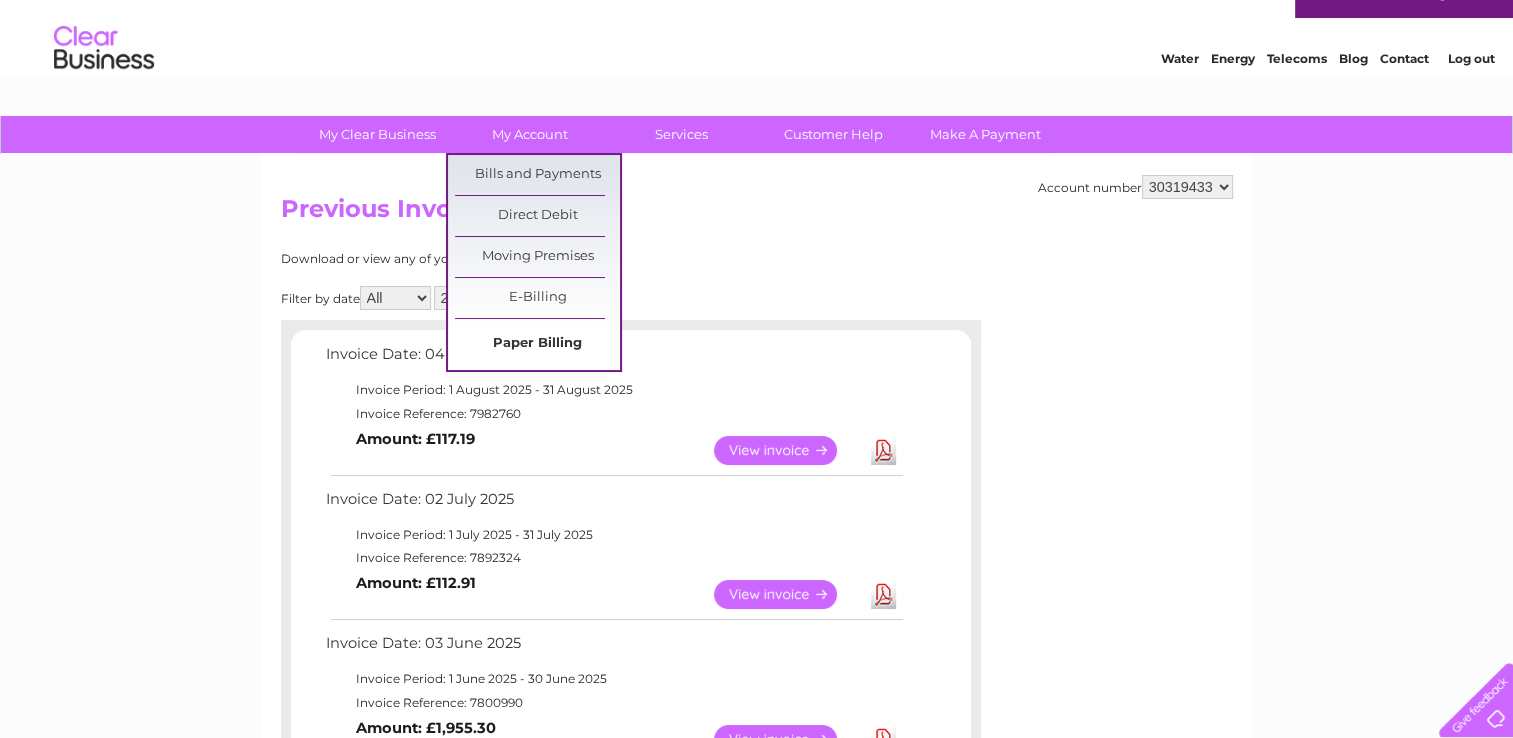 click on "Paper Billing" at bounding box center (537, 344) 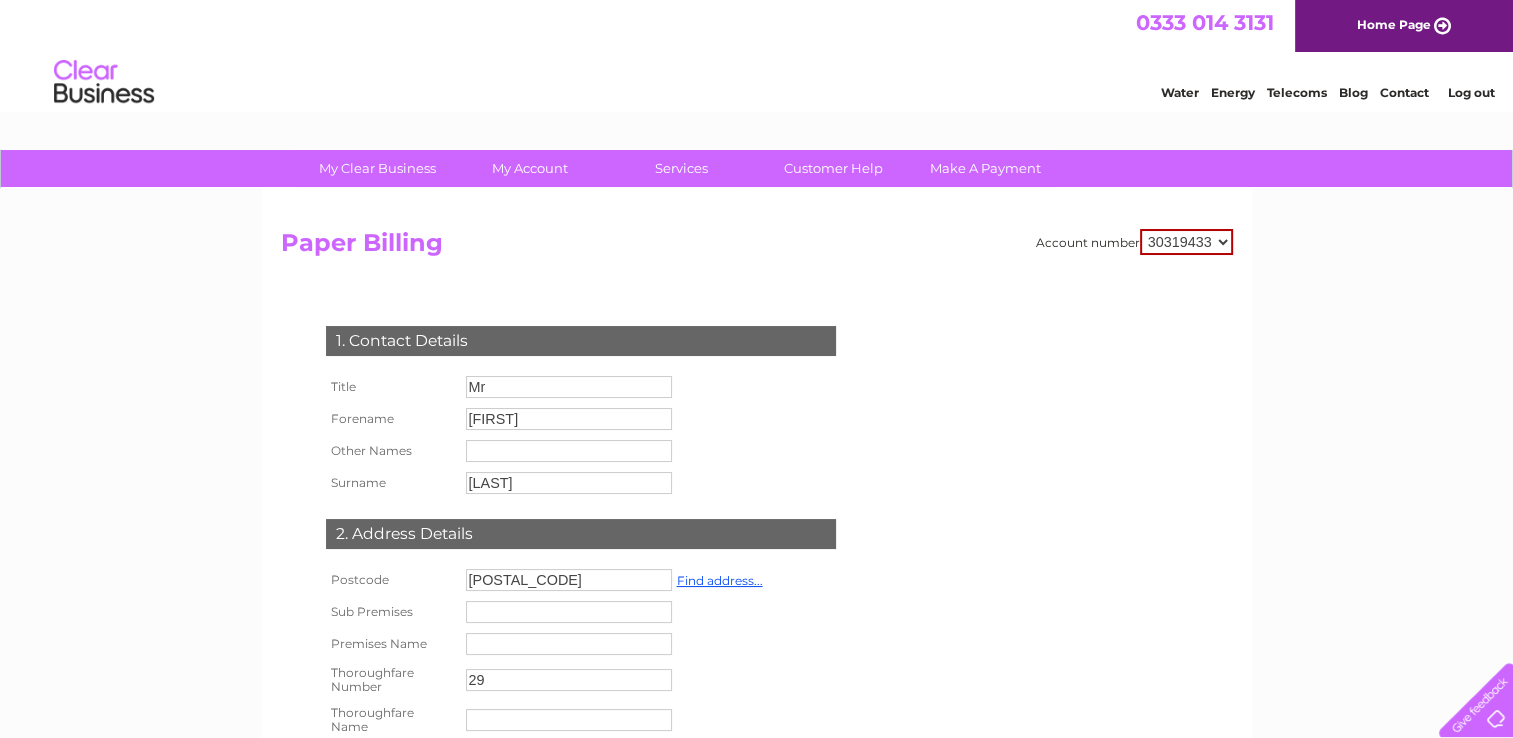 scroll, scrollTop: 0, scrollLeft: 0, axis: both 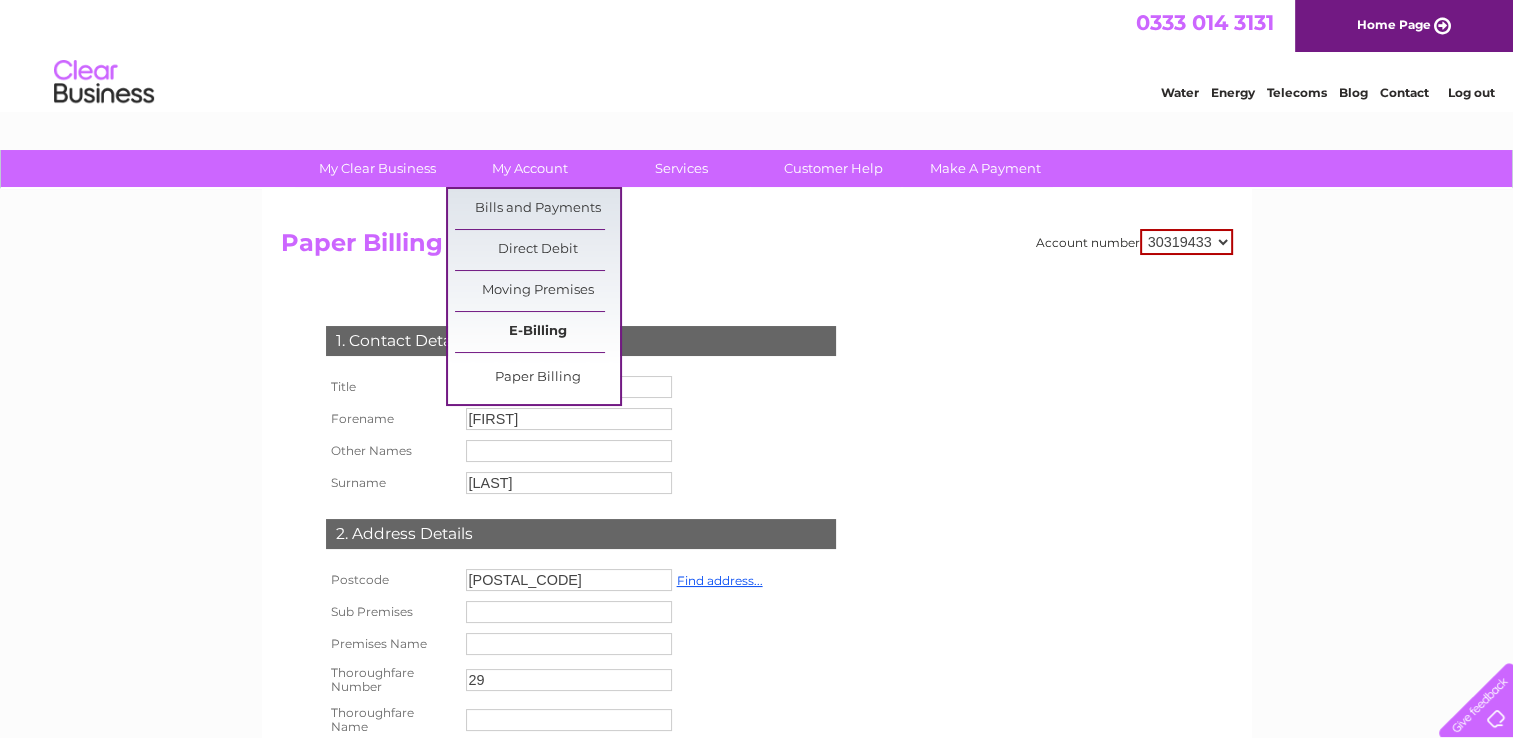 click on "E-Billing" at bounding box center [537, 332] 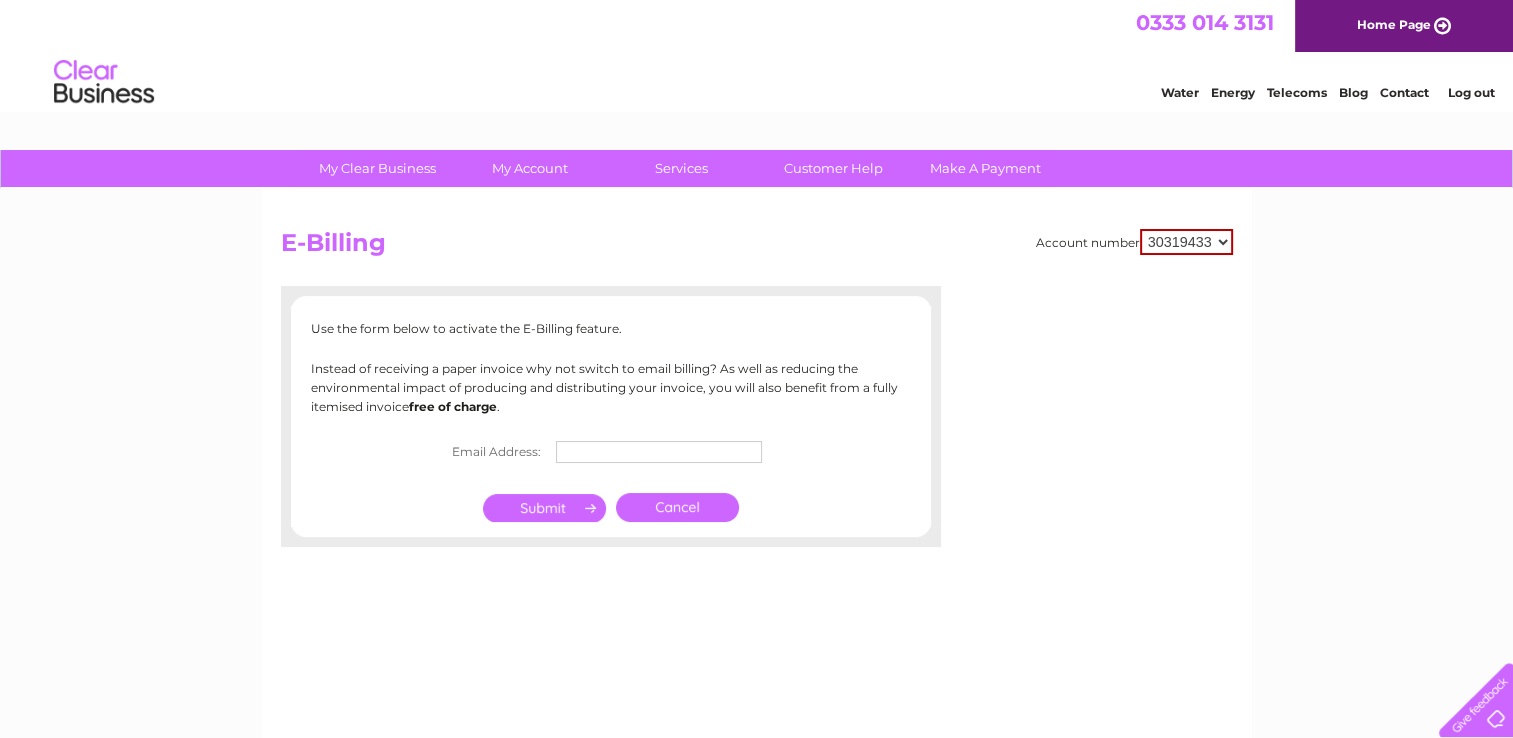scroll, scrollTop: 0, scrollLeft: 0, axis: both 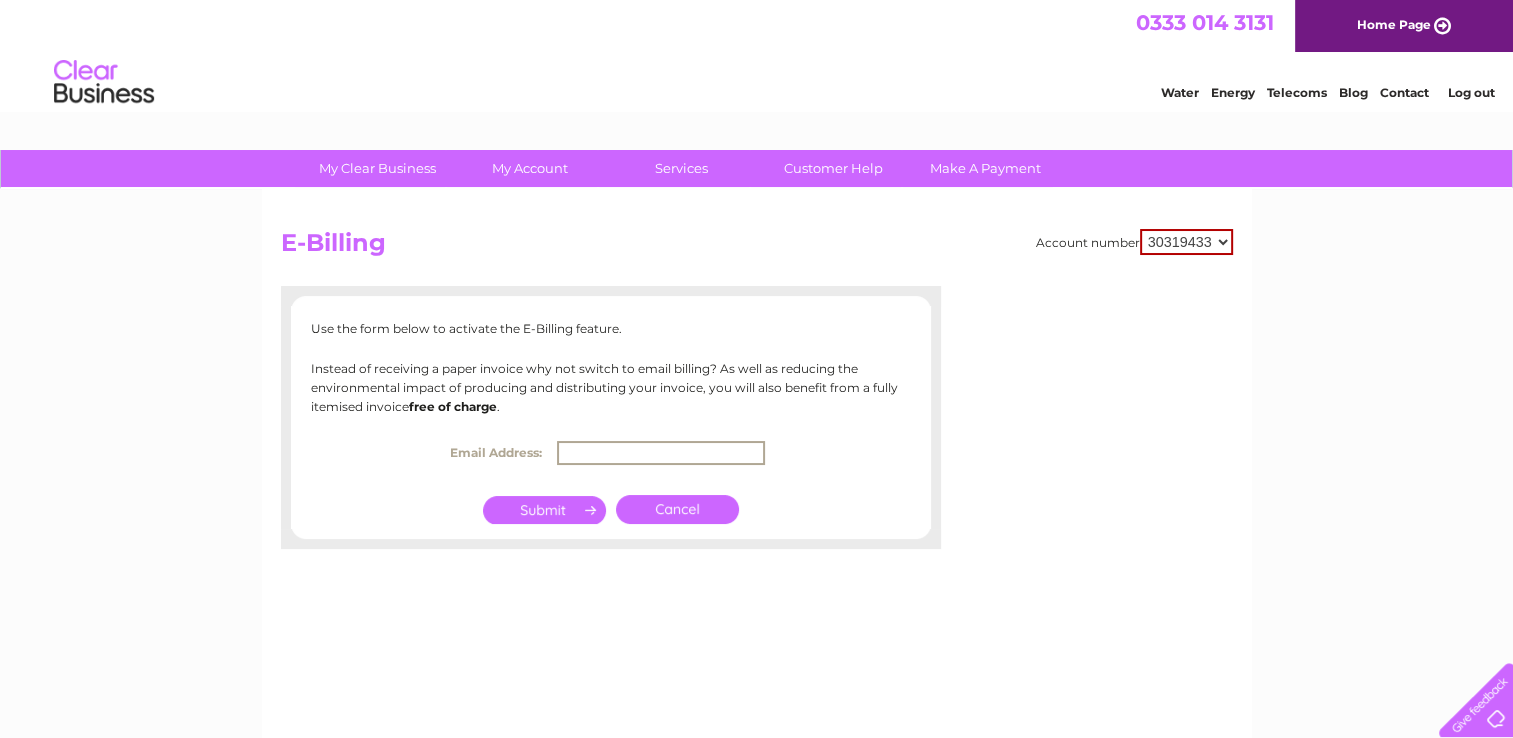 click at bounding box center (661, 453) 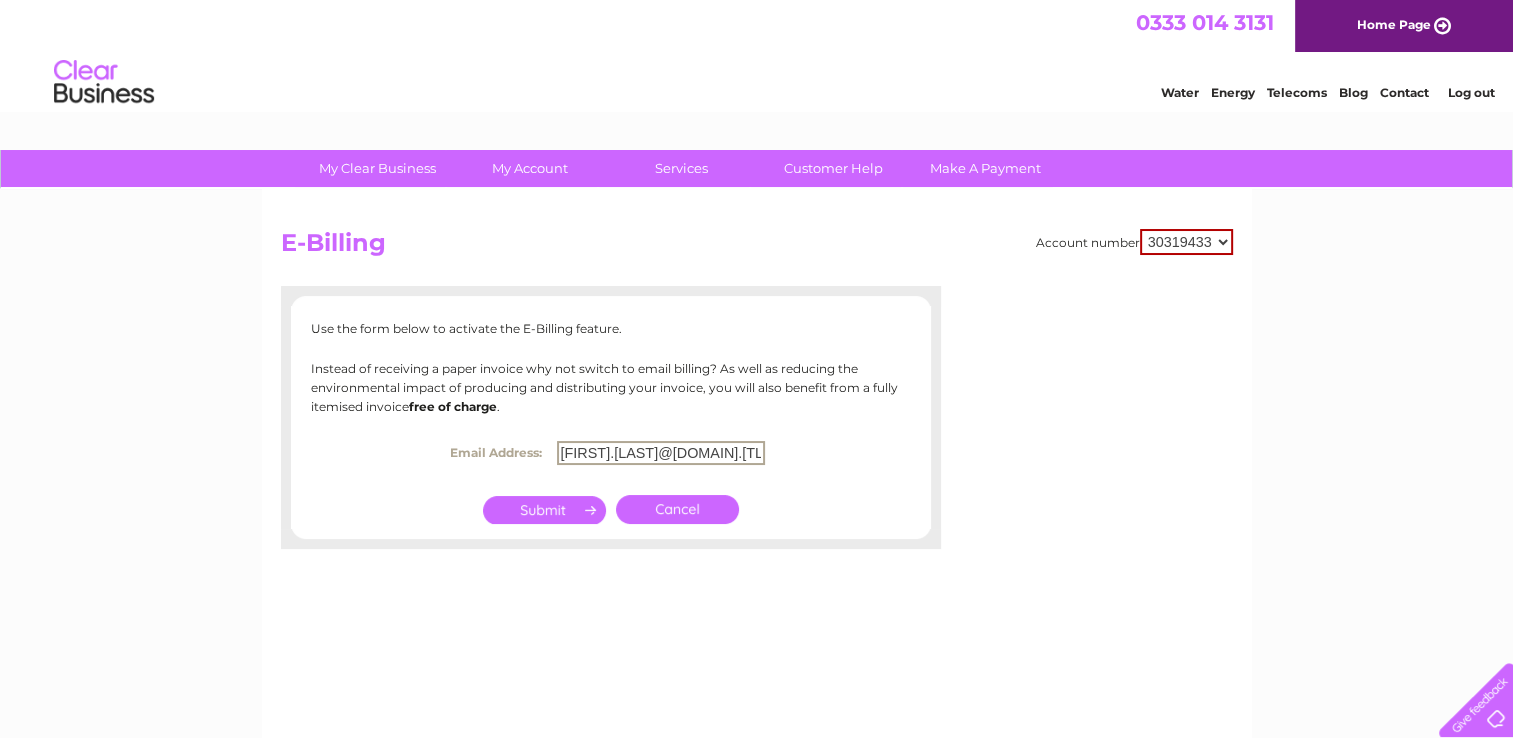 click at bounding box center (544, 510) 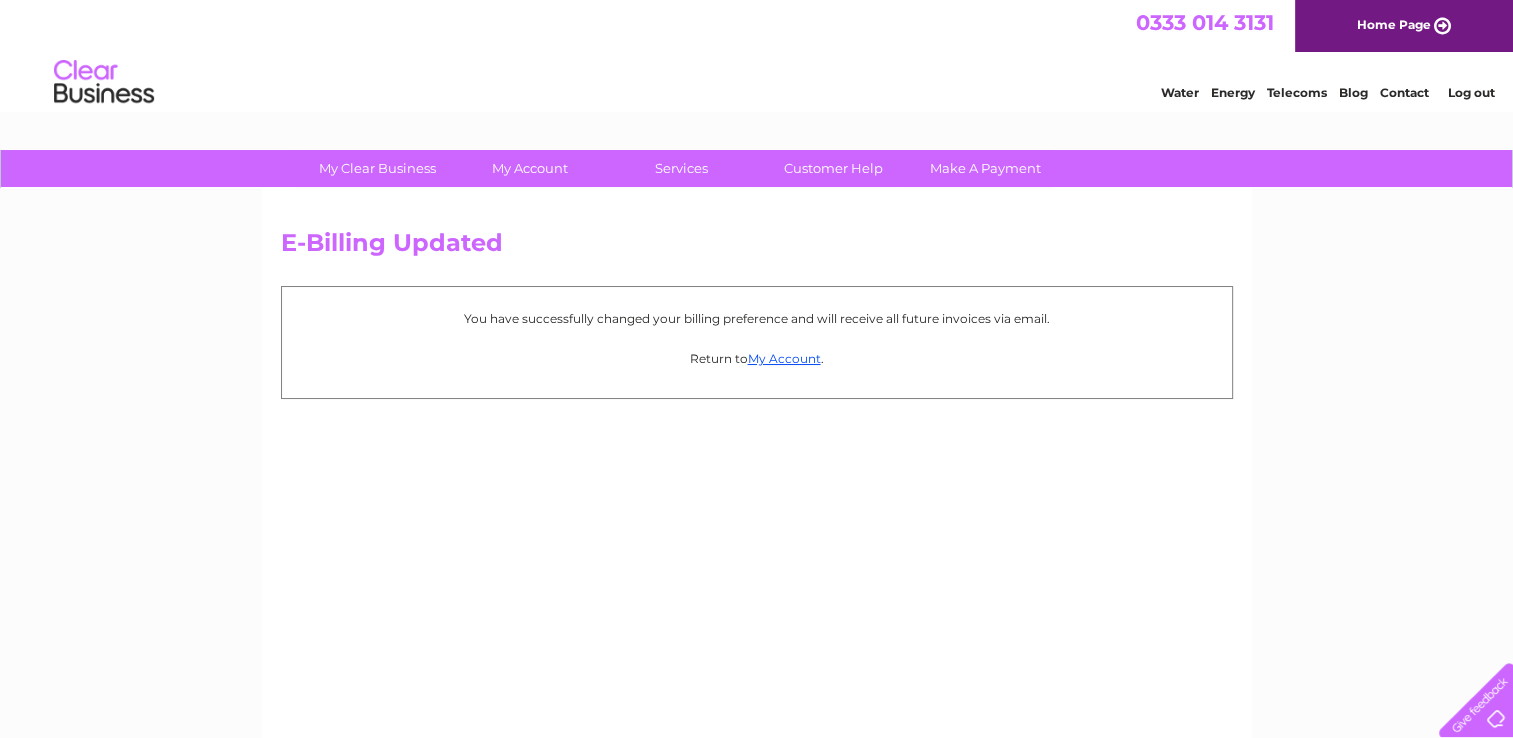 scroll, scrollTop: 0, scrollLeft: 0, axis: both 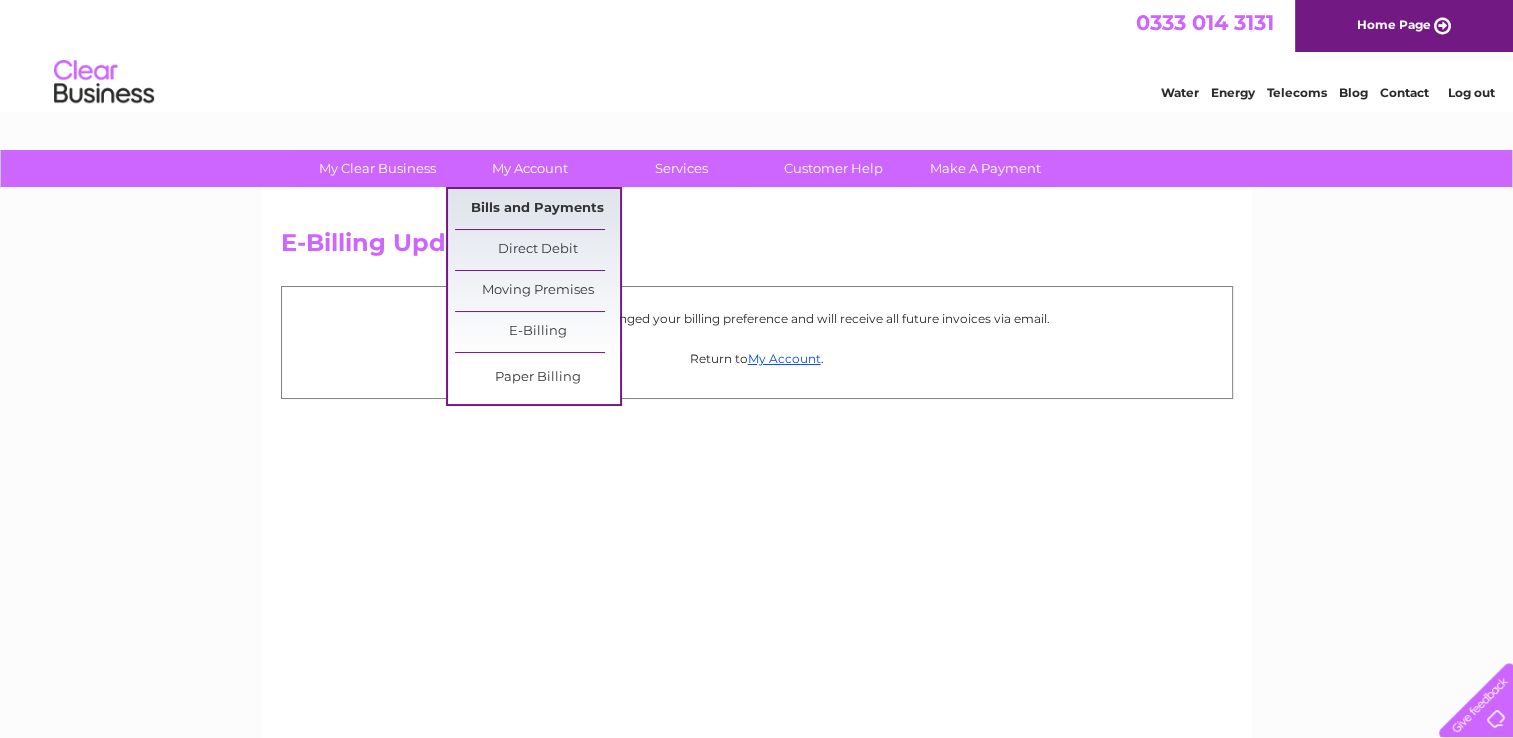 click on "Bills and Payments" at bounding box center (537, 209) 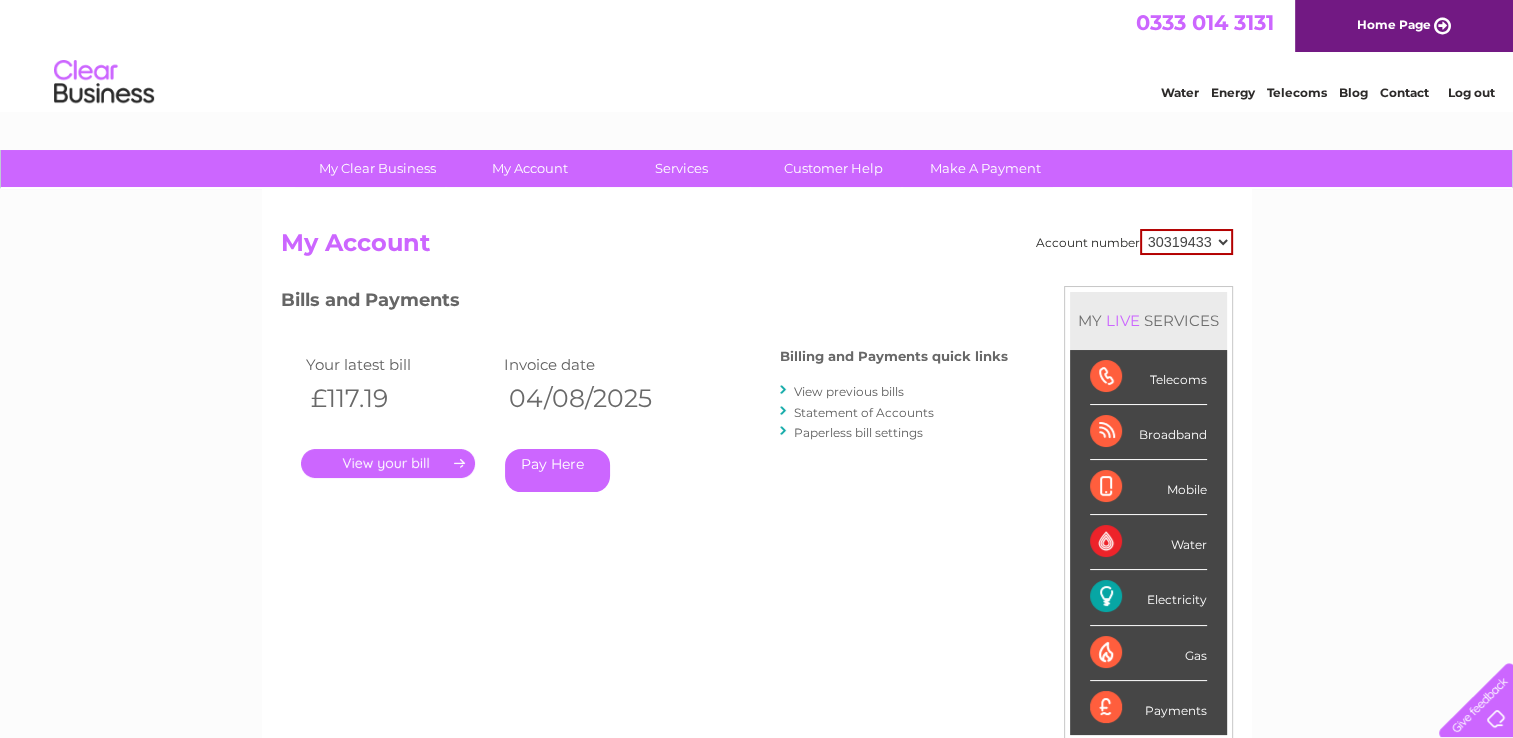 scroll, scrollTop: 0, scrollLeft: 0, axis: both 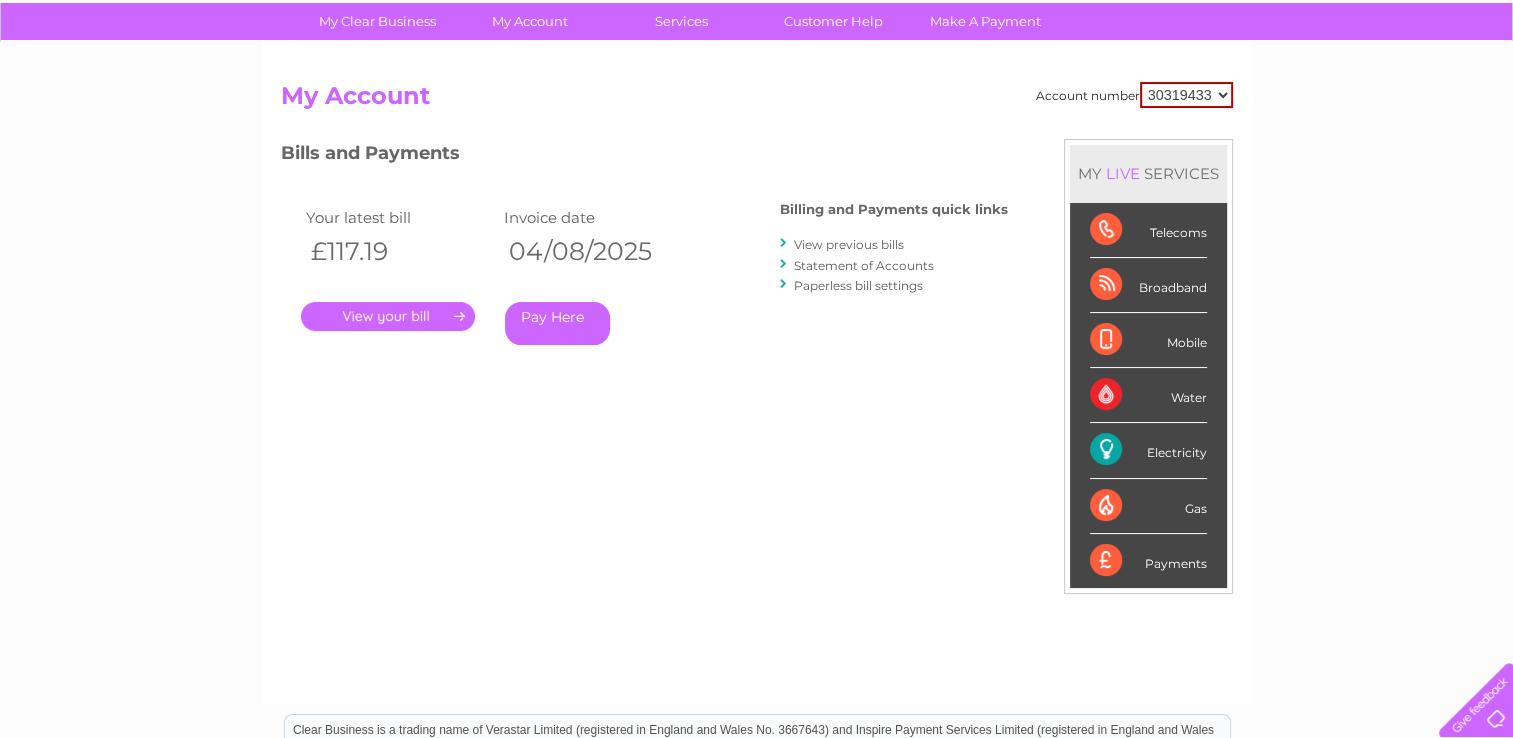 click on "." at bounding box center (388, 316) 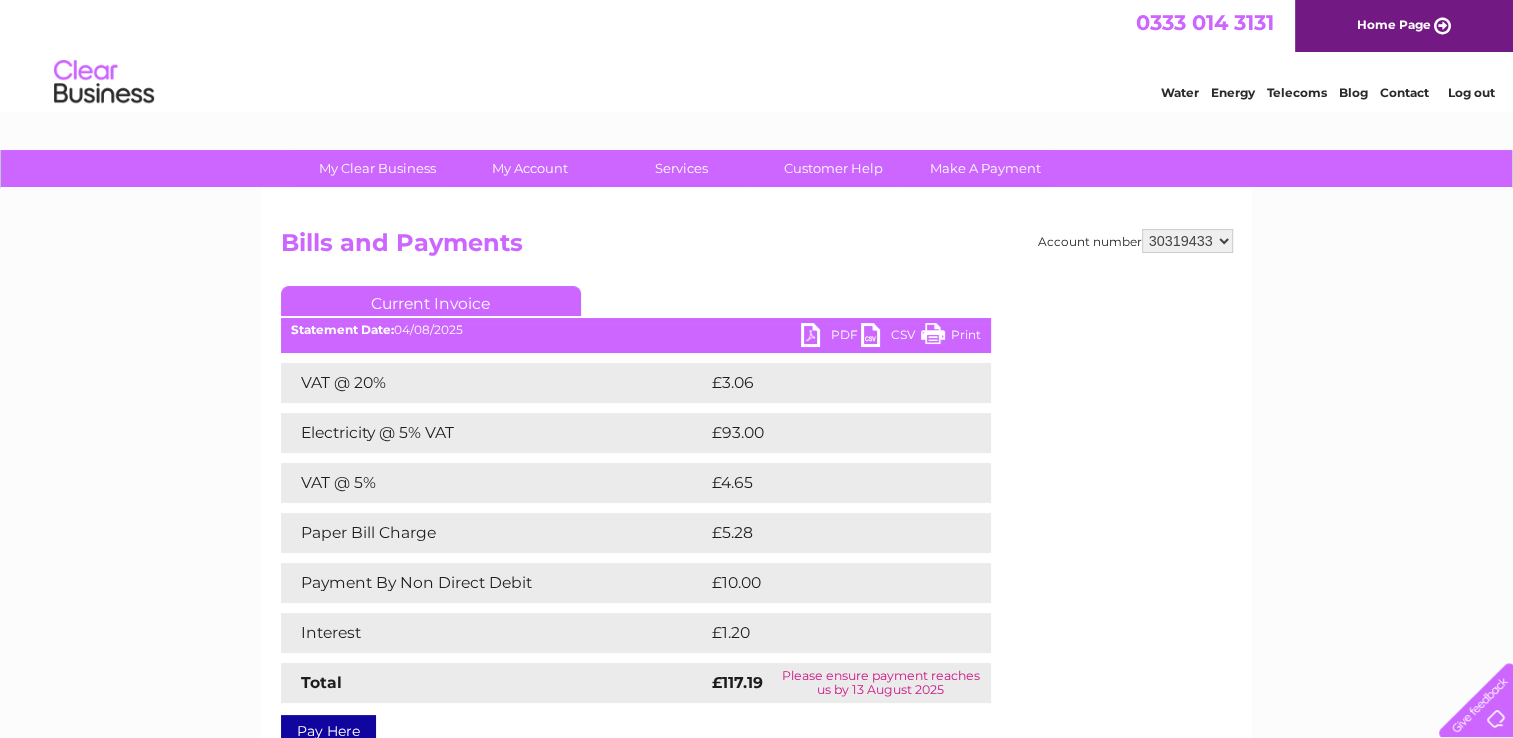 scroll, scrollTop: 0, scrollLeft: 0, axis: both 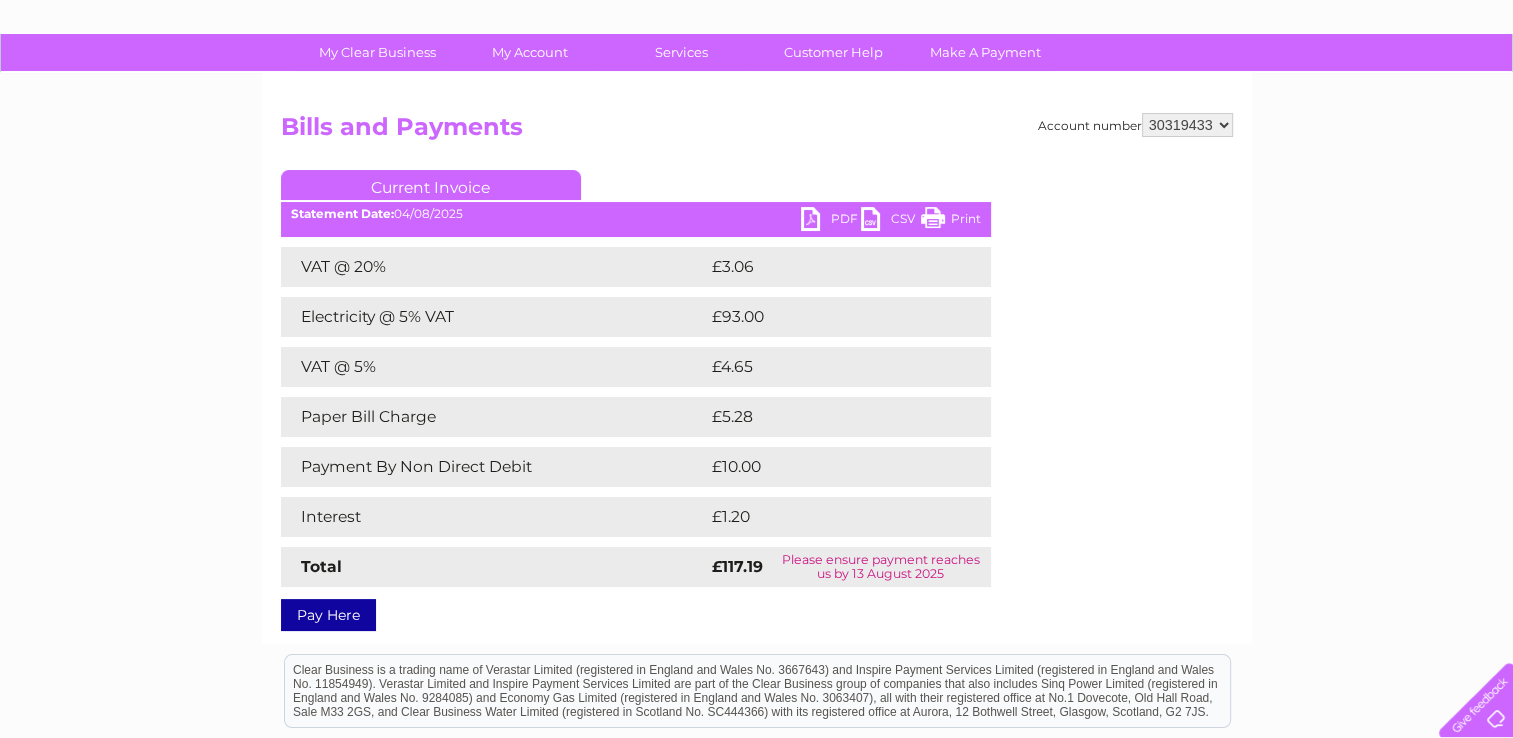 click on "My Clear Business
Login Details
My Details
My Preferences
Link Account
My Account
Bills and Payments   Direct Debit   Moving Premises" at bounding box center (756, 510) 